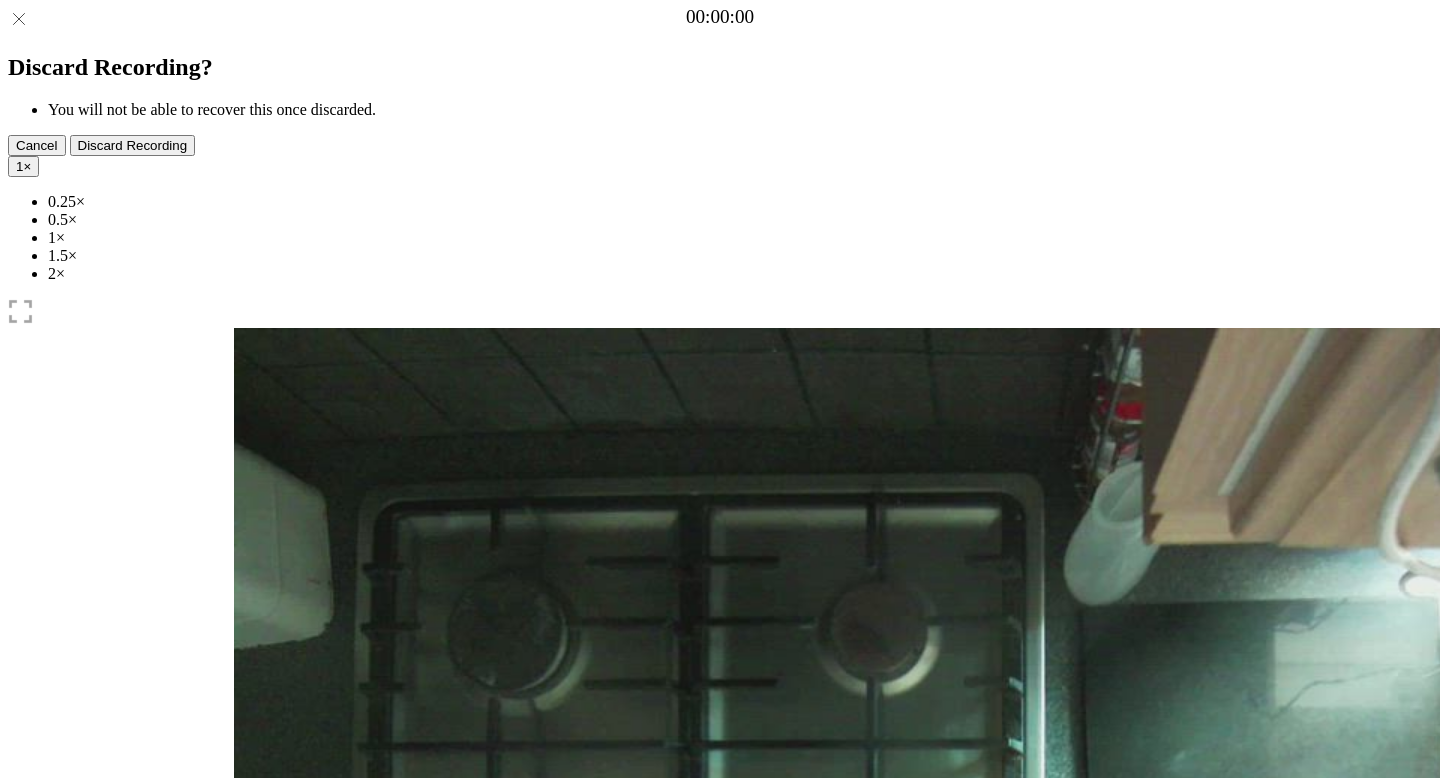 scroll, scrollTop: 0, scrollLeft: 0, axis: both 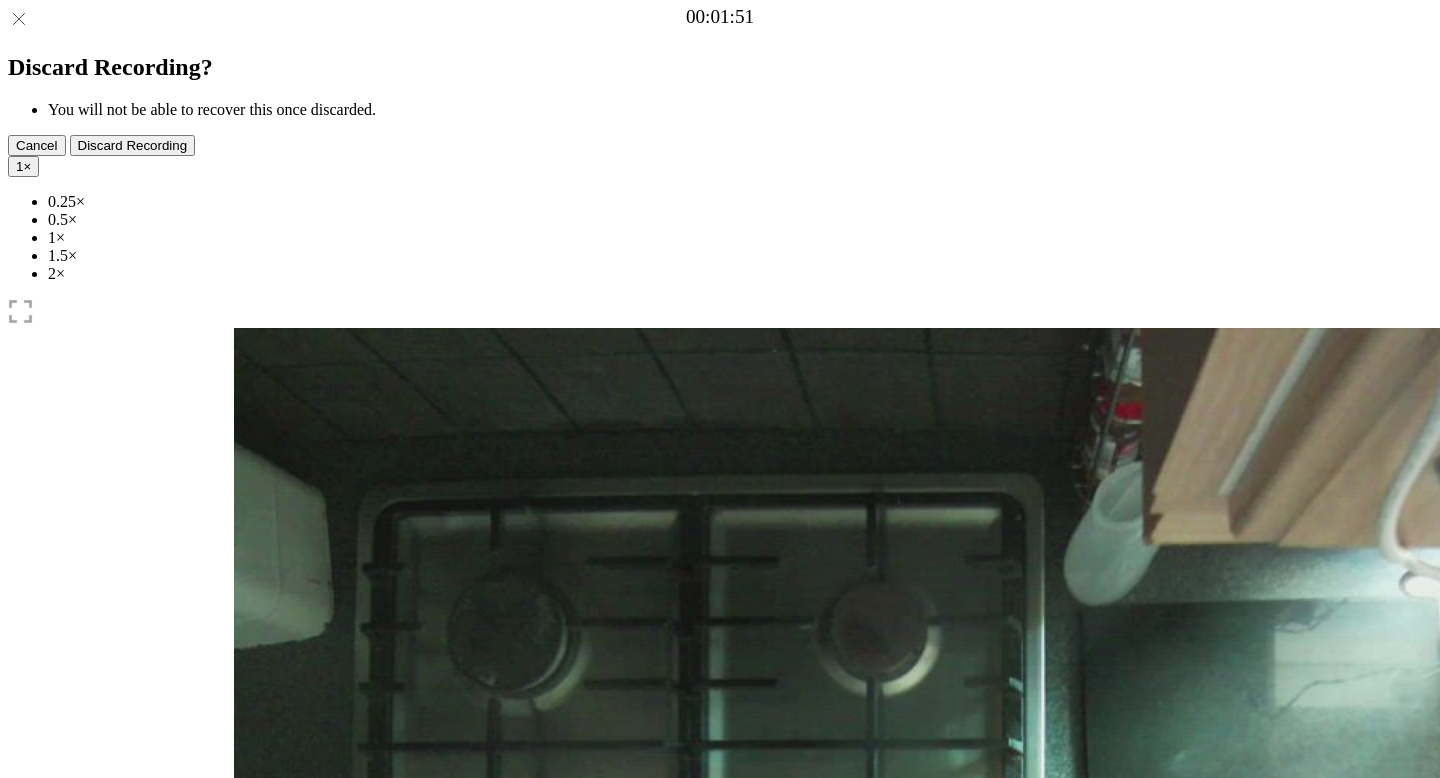click at bounding box center [249, 1098] 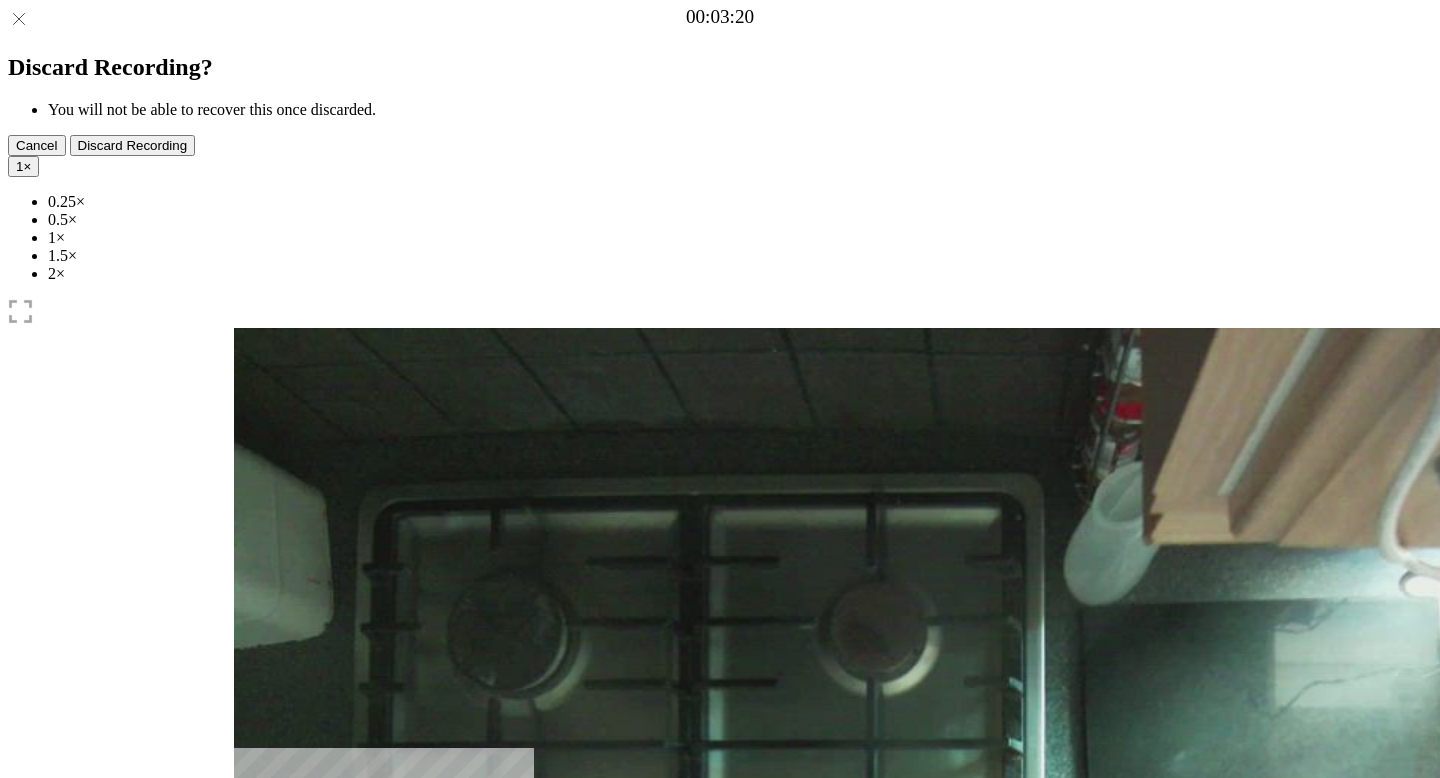click at bounding box center [249, 990] 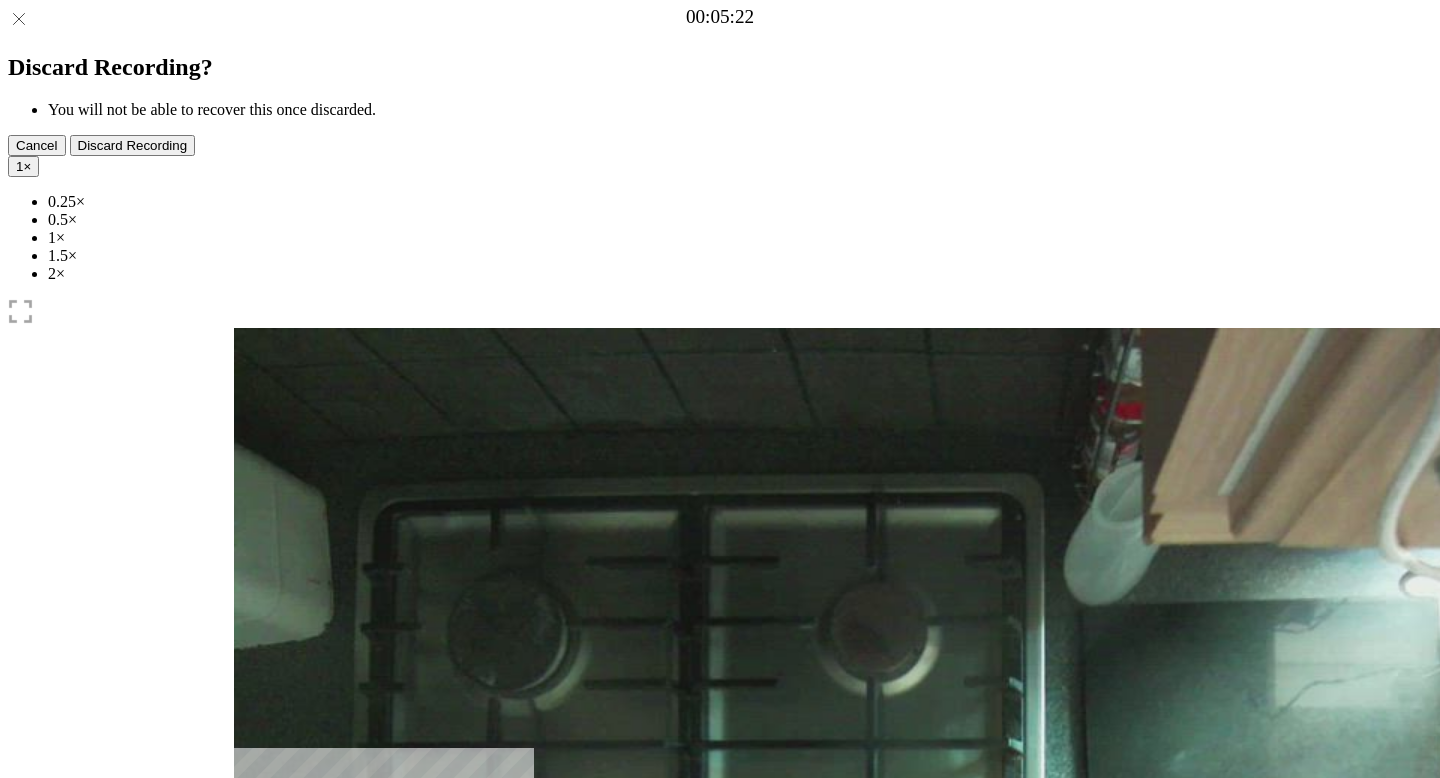 click at bounding box center [249, 990] 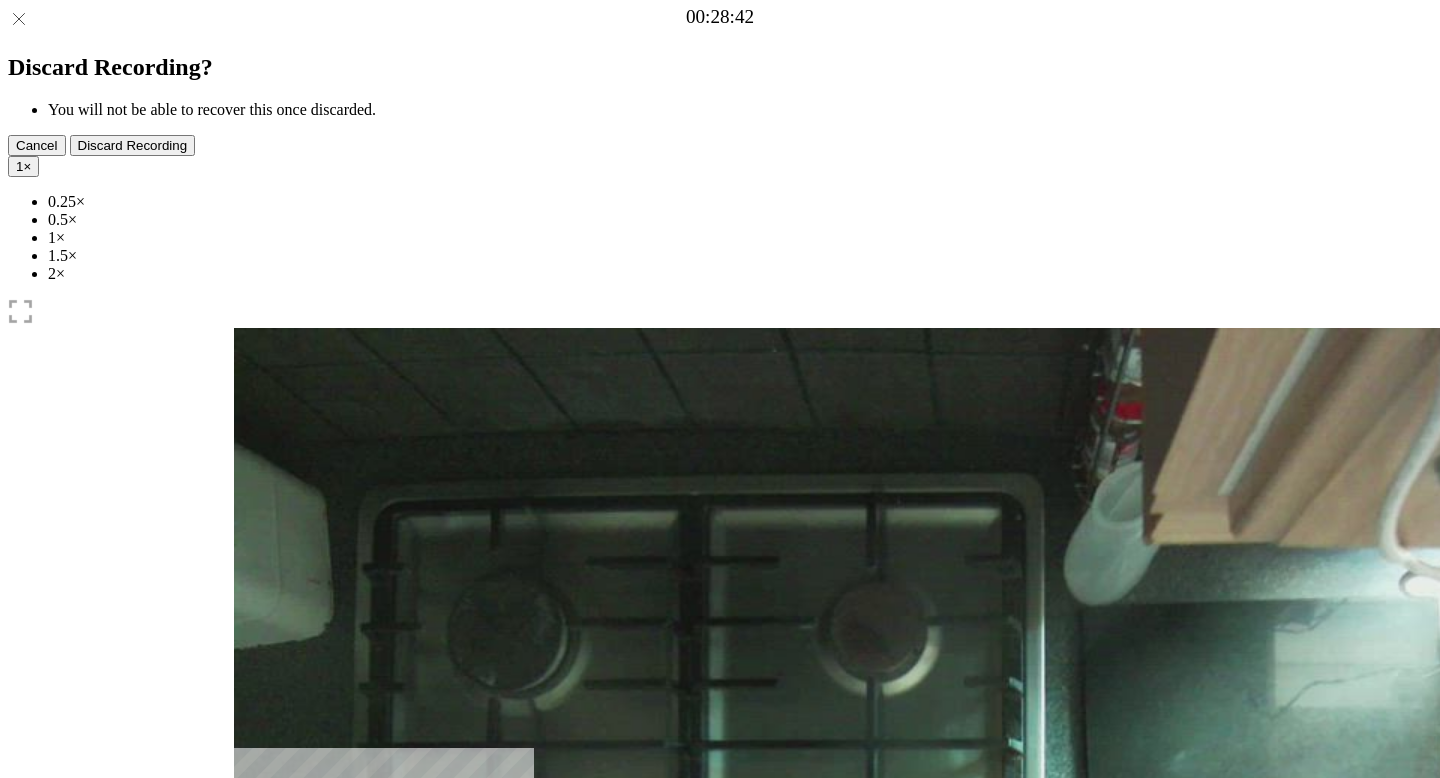 click at bounding box center (249, 990) 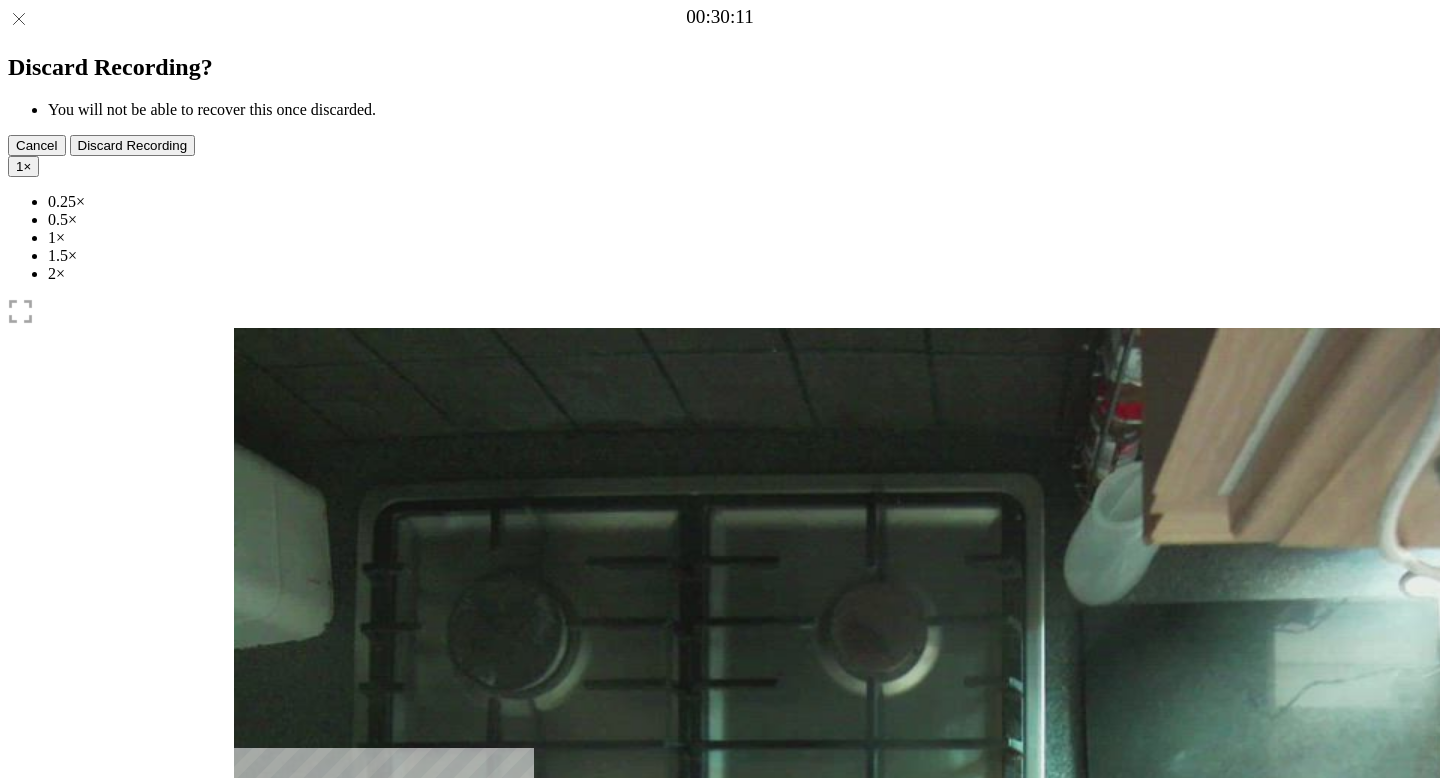 click at bounding box center (249, 990) 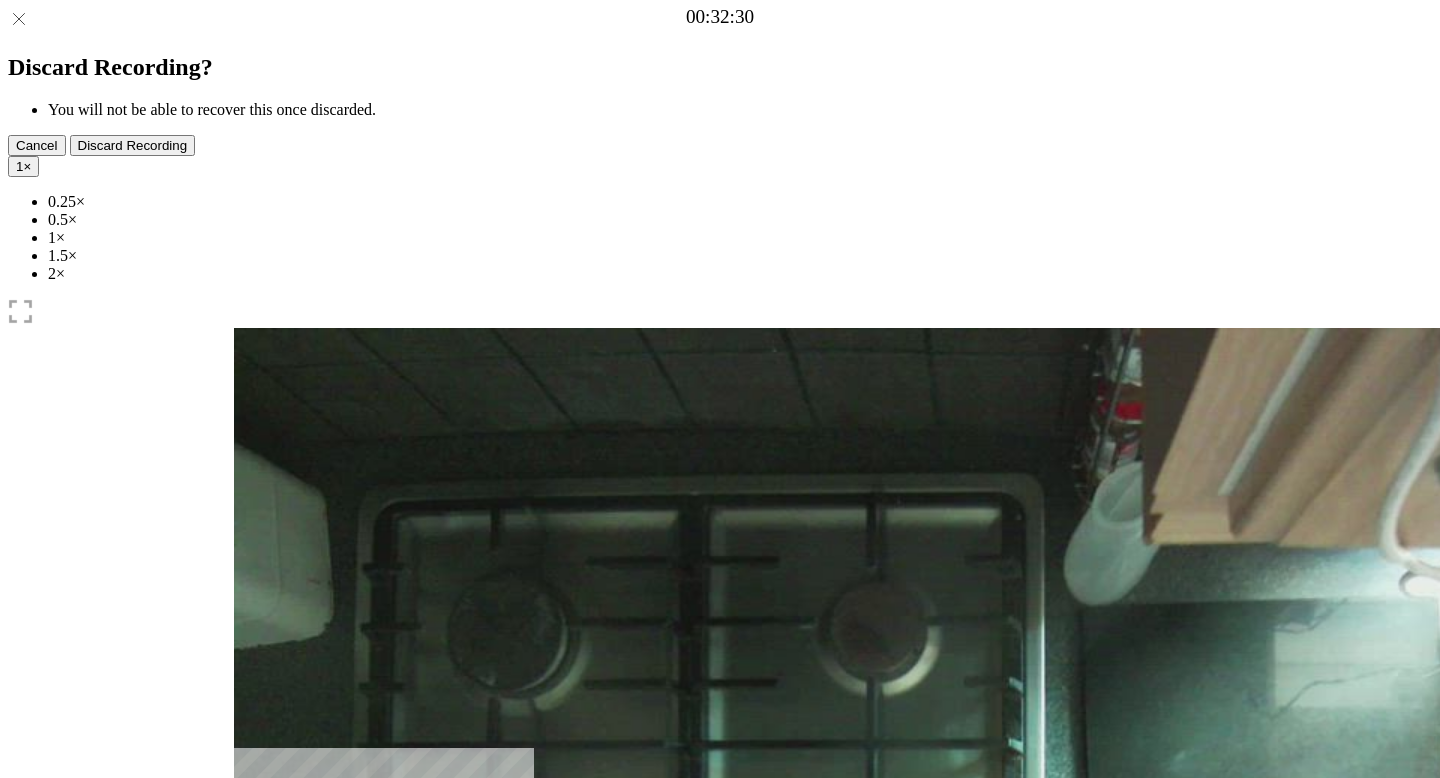 click at bounding box center (249, 990) 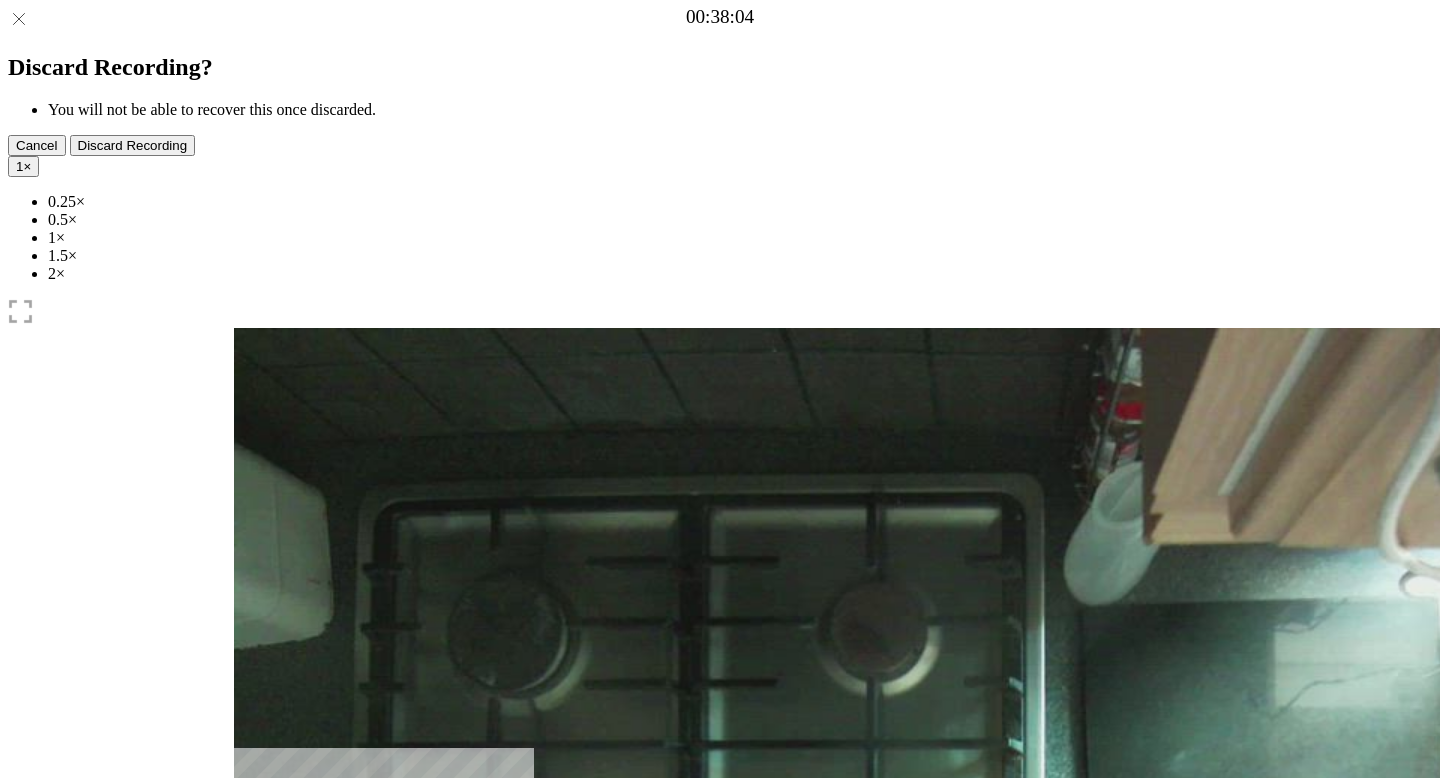 click at bounding box center [249, 990] 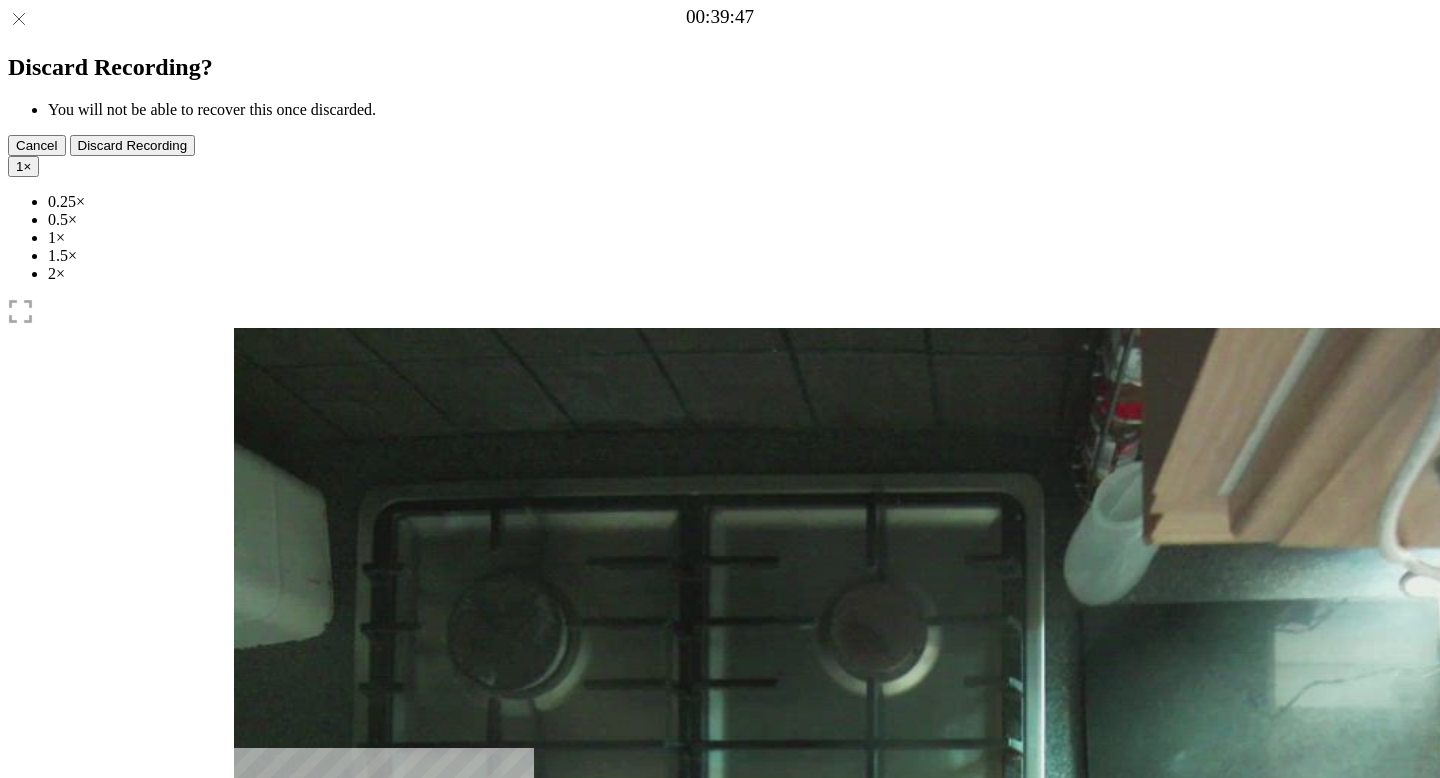 click at bounding box center (249, 990) 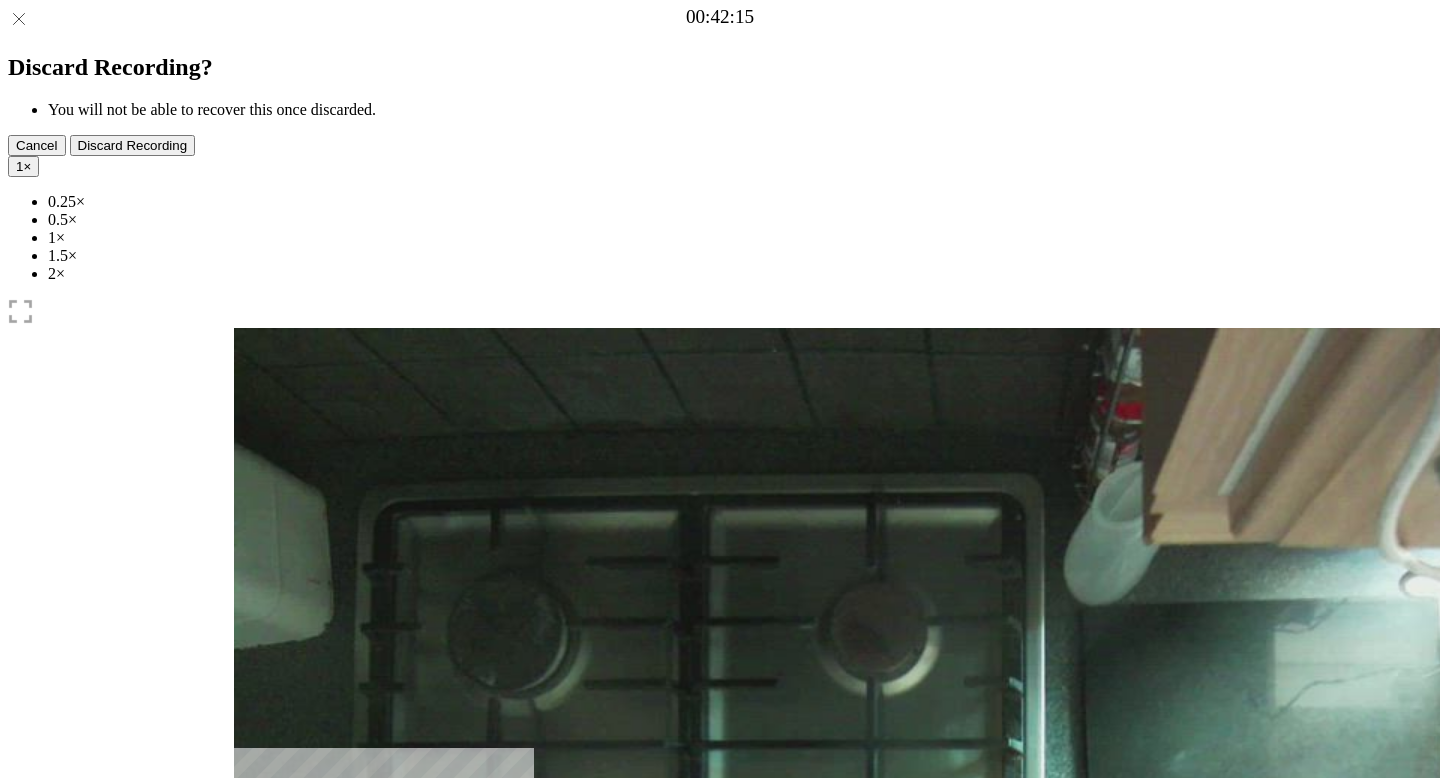 click at bounding box center (346, 1041) 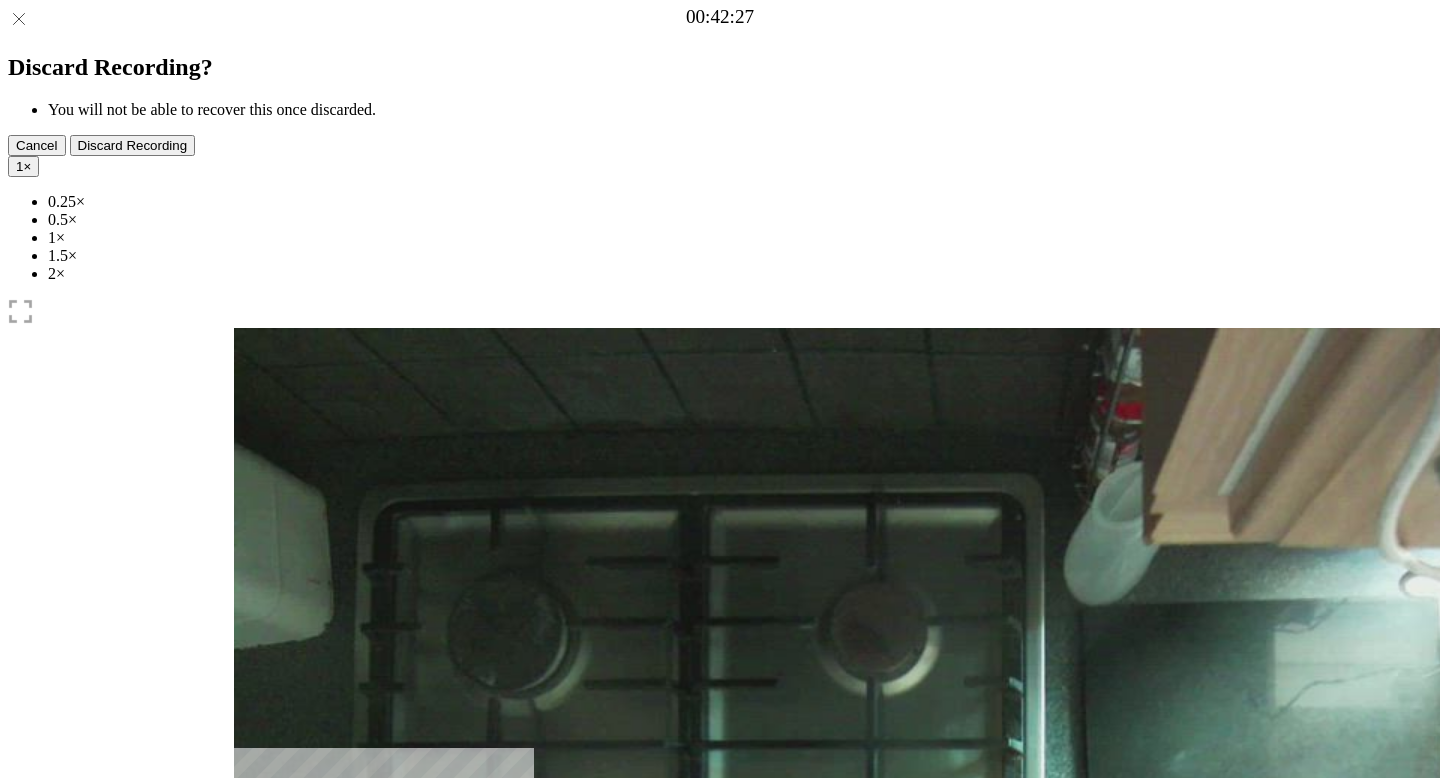 click on "1 ×" at bounding box center [23, 166] 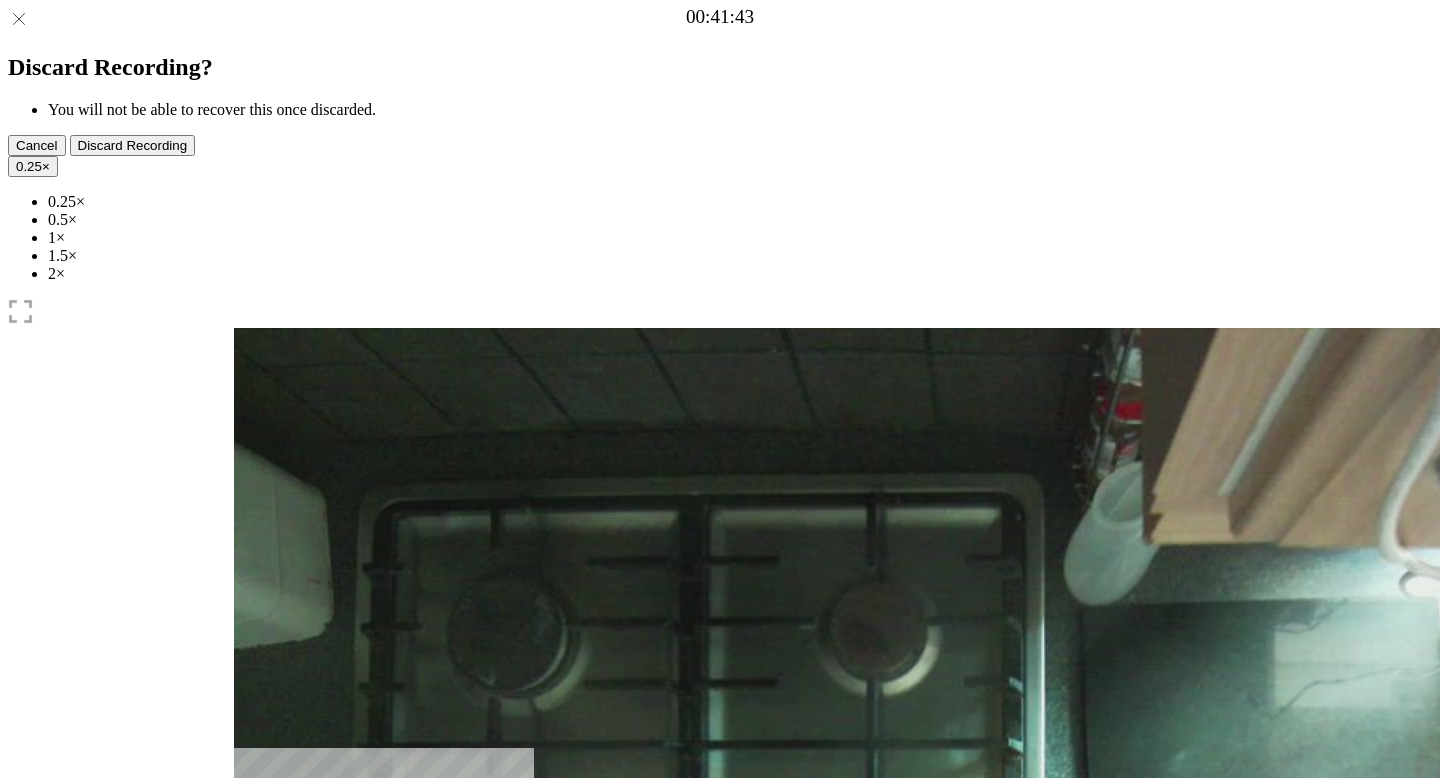 drag, startPoint x: 1174, startPoint y: 605, endPoint x: 1160, endPoint y: 605, distance: 14 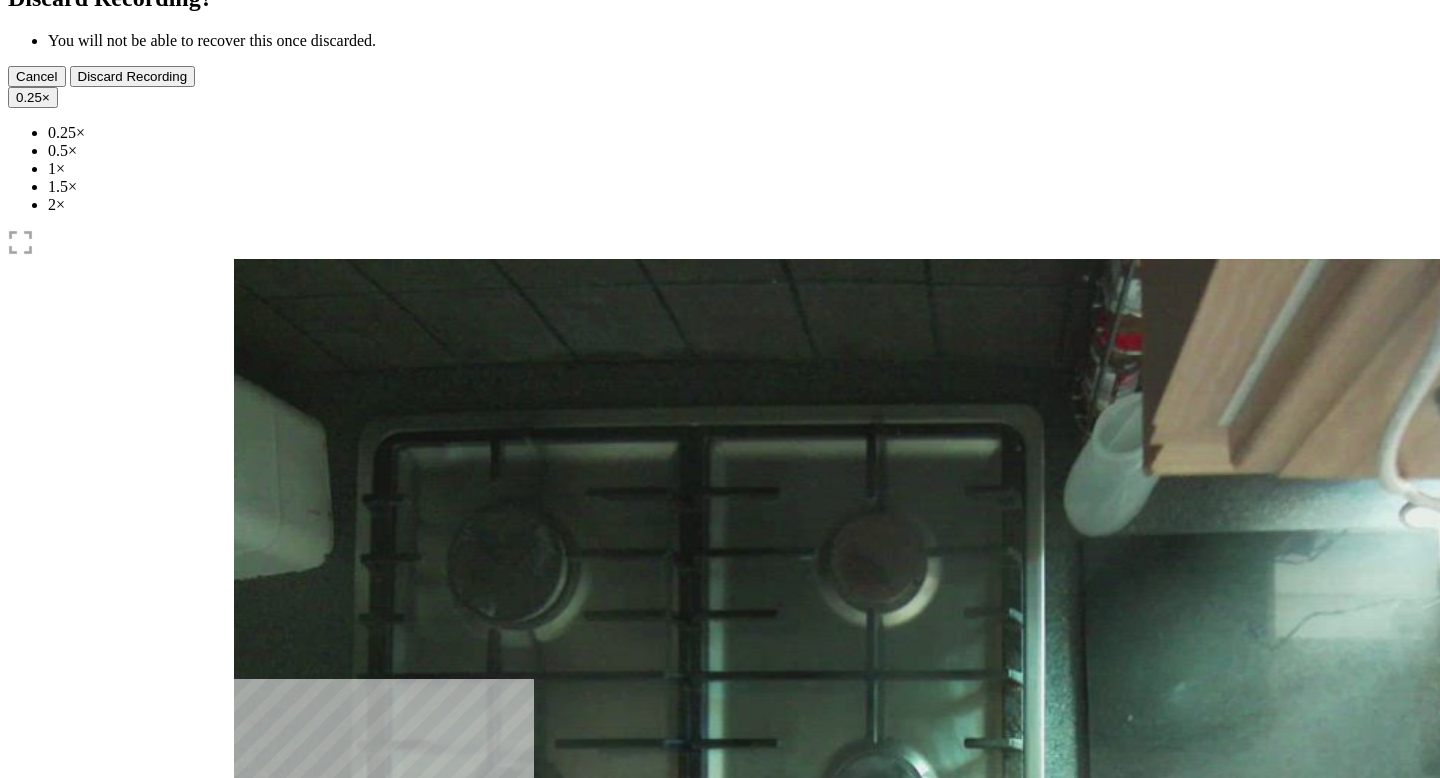 scroll, scrollTop: 0, scrollLeft: 0, axis: both 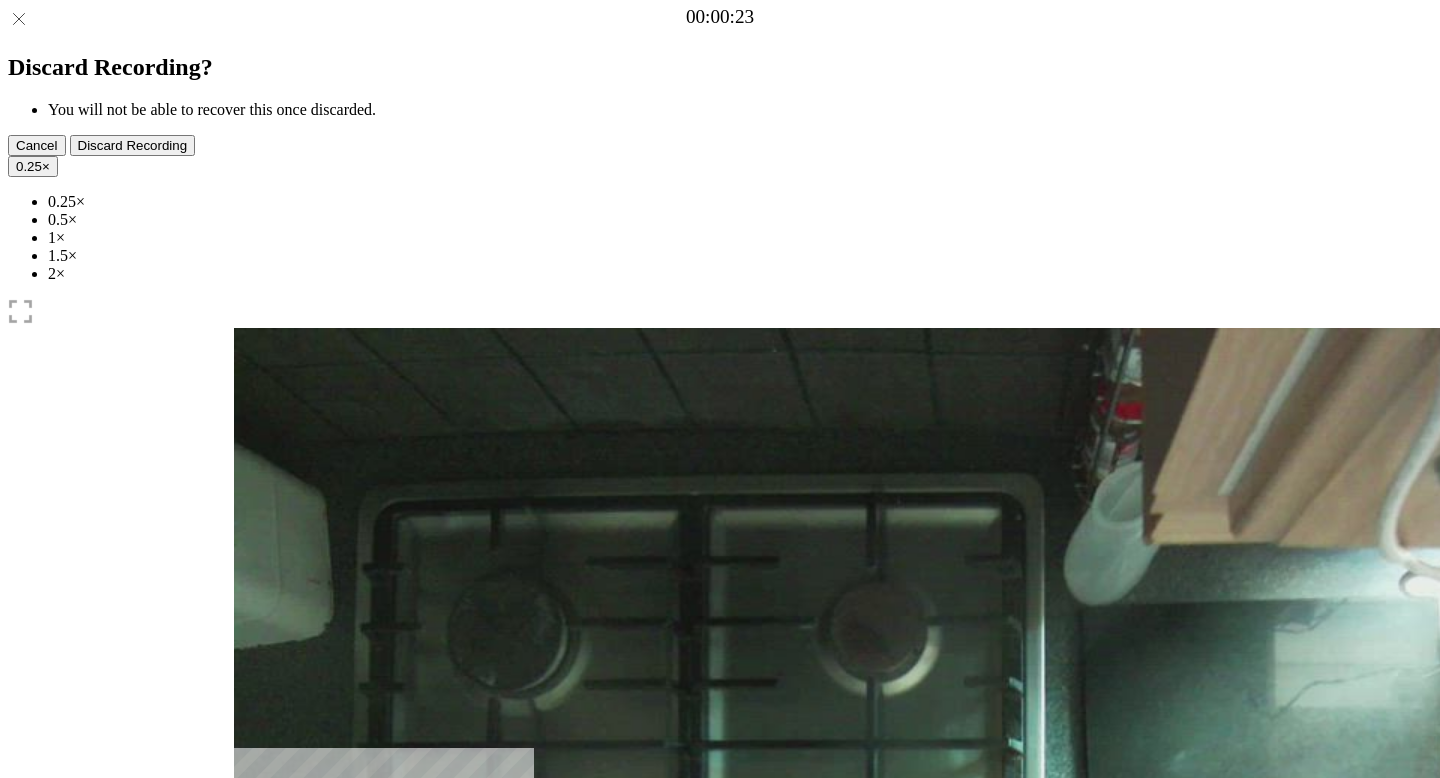 click on "Time elapsed:  00:00
Time remaining:  01:25" at bounding box center [720, 920] 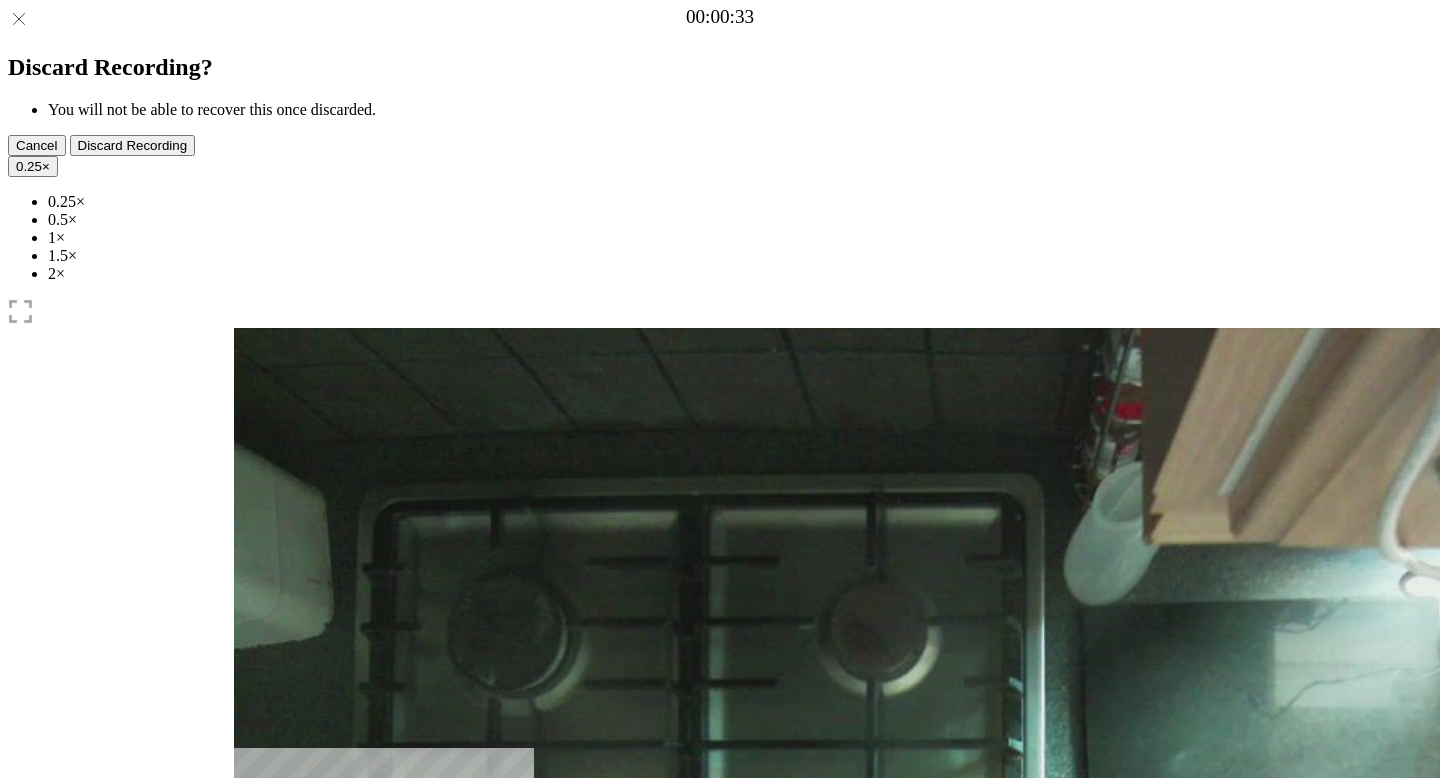 click on "Time elapsed:  00:01
Time remaining:  01:25" at bounding box center [720, 920] 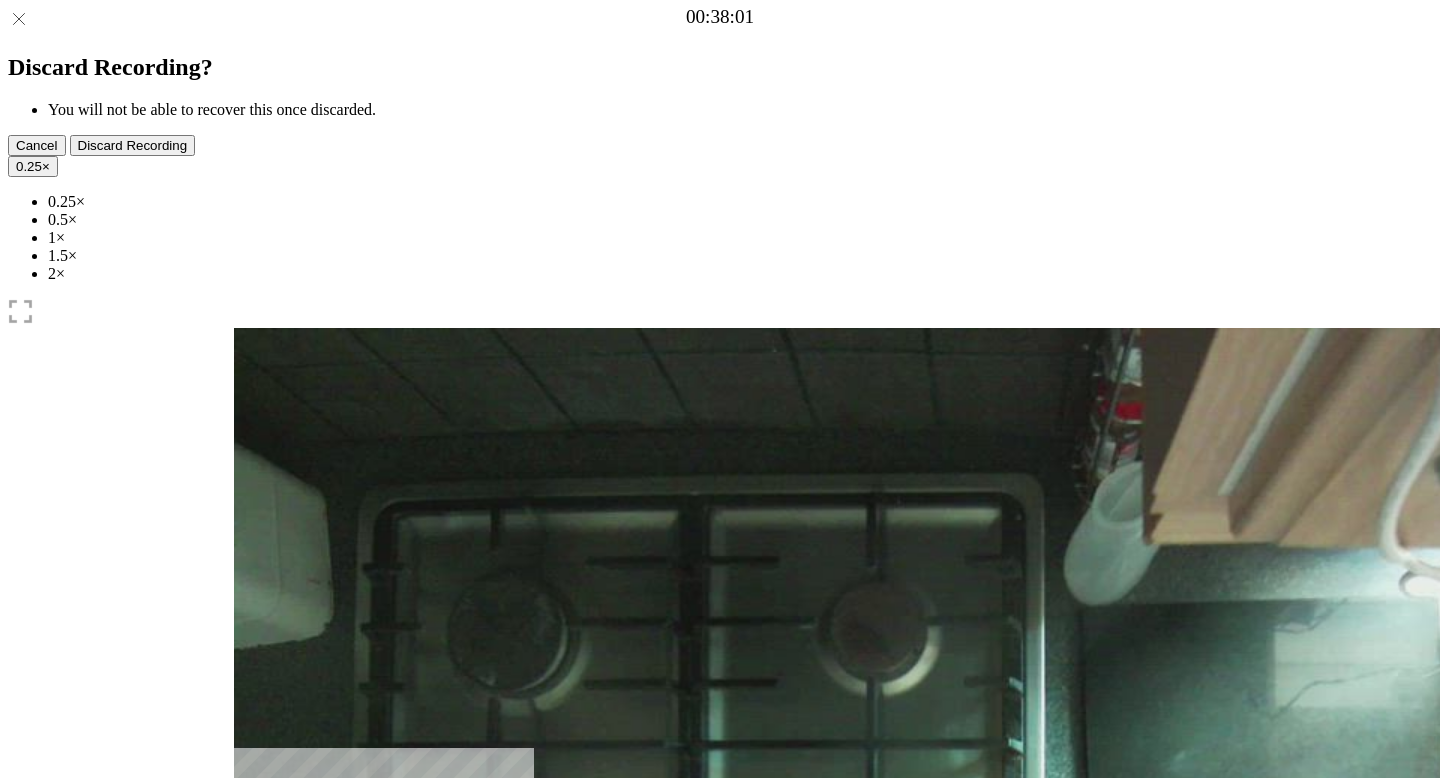 click on "Time elapsed:  01:16
Time remaining:  00:10" at bounding box center [720, 920] 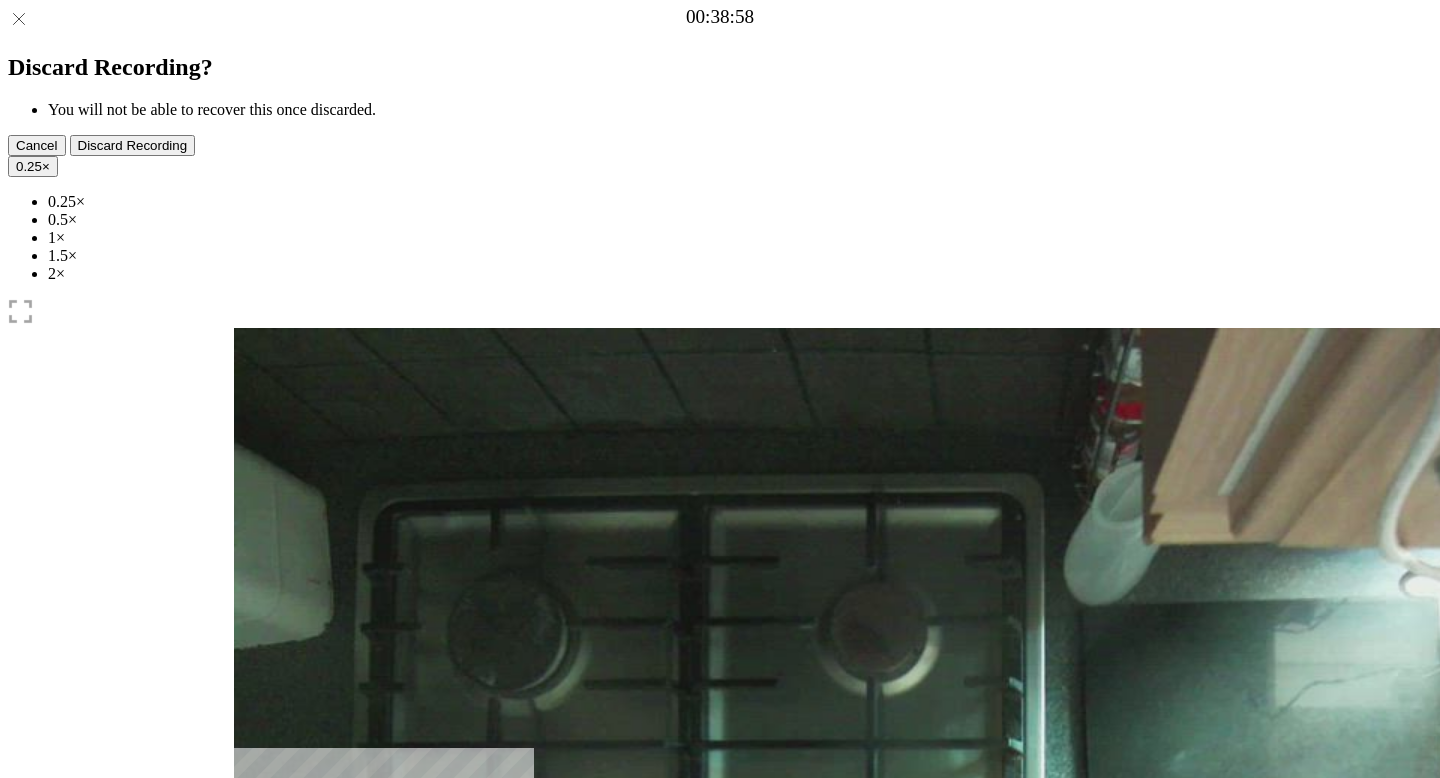 click on "Time elapsed:  01:17
Time remaining:  00:08" at bounding box center [720, 920] 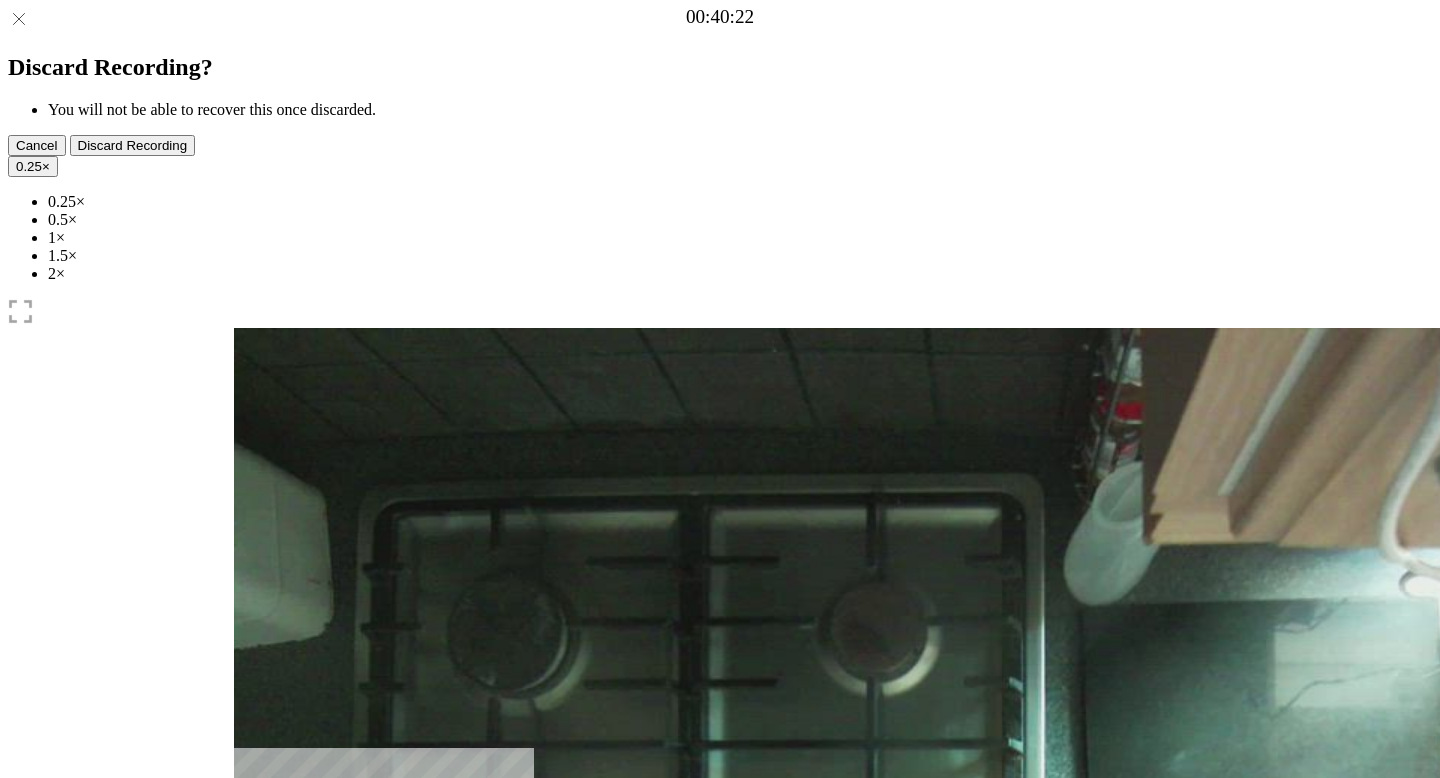 click at bounding box center [720, 902] 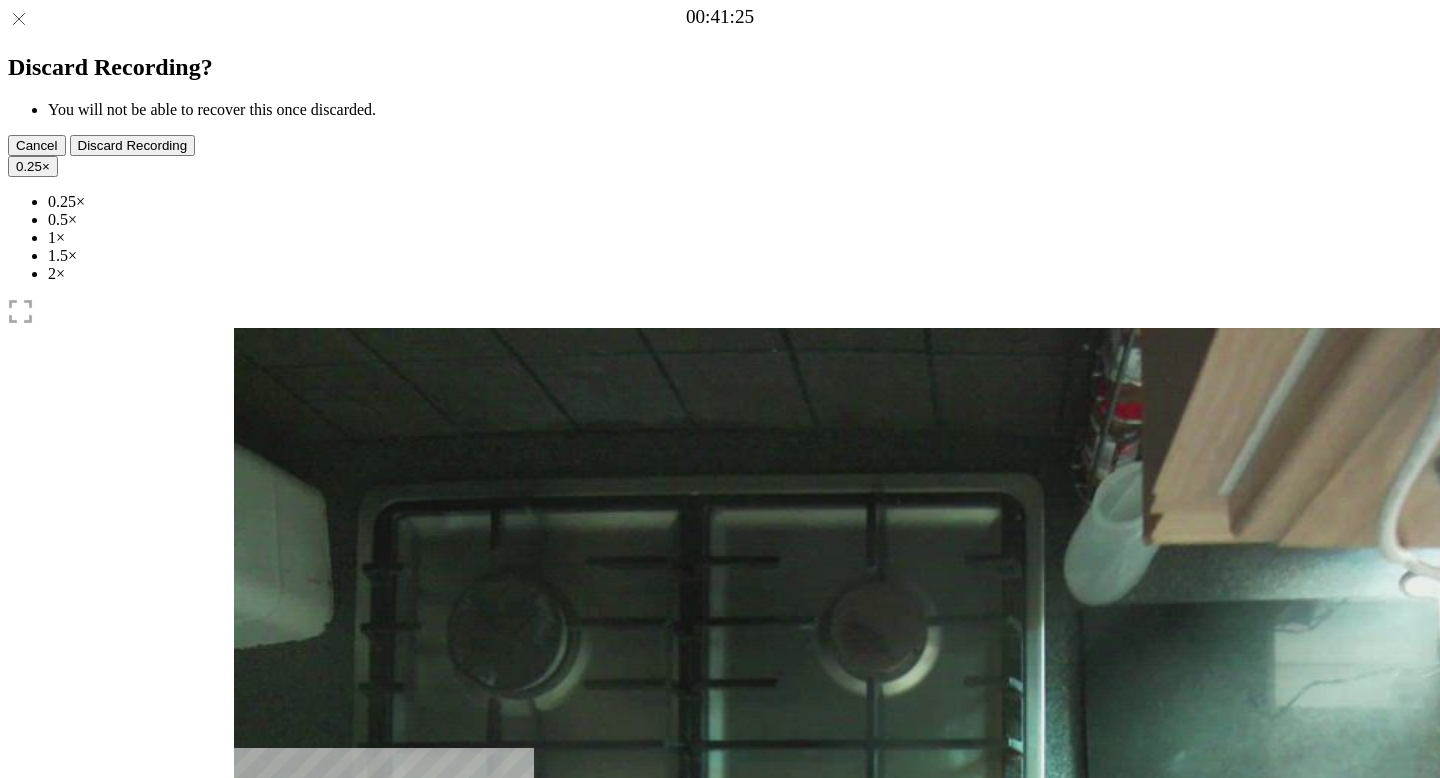 click at bounding box center (346, 1041) 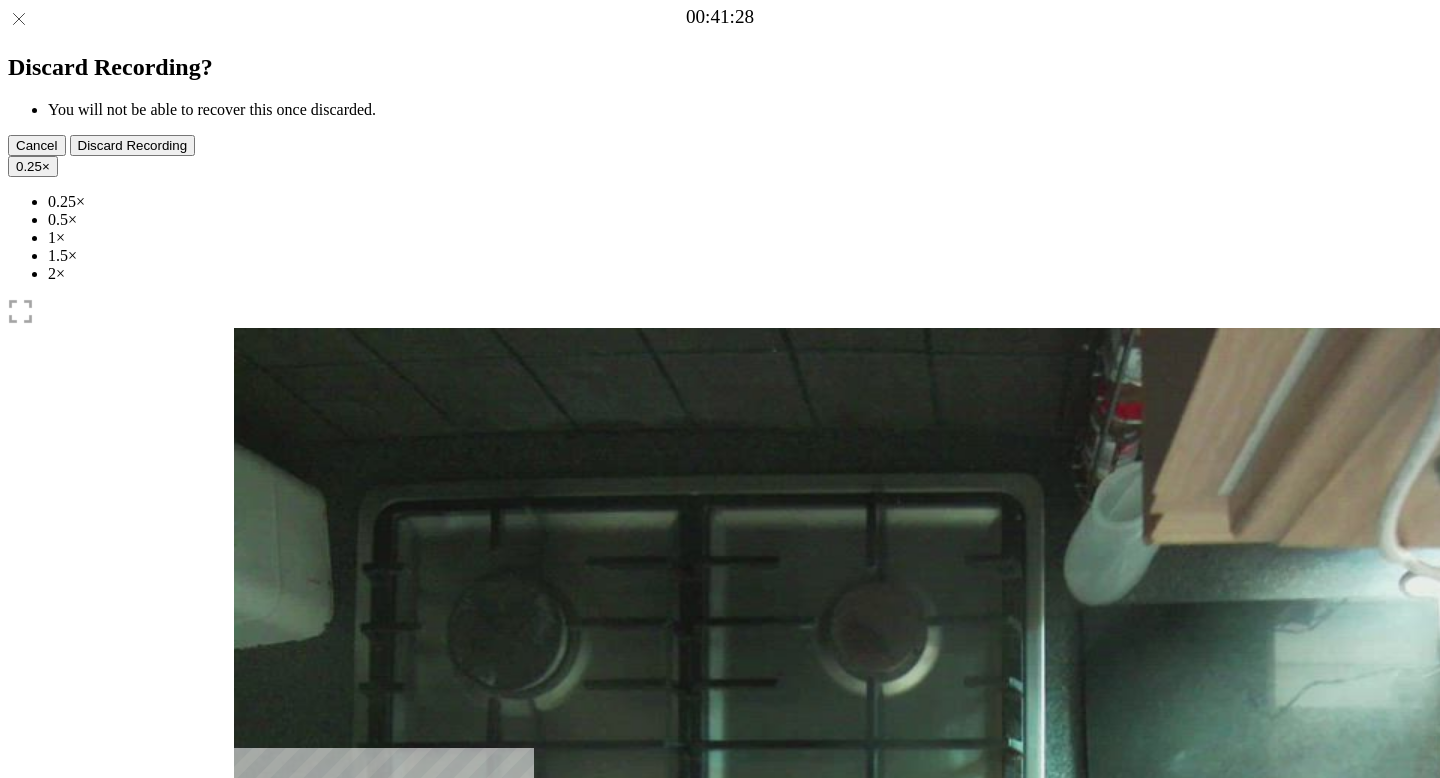 click at bounding box center (249, 954) 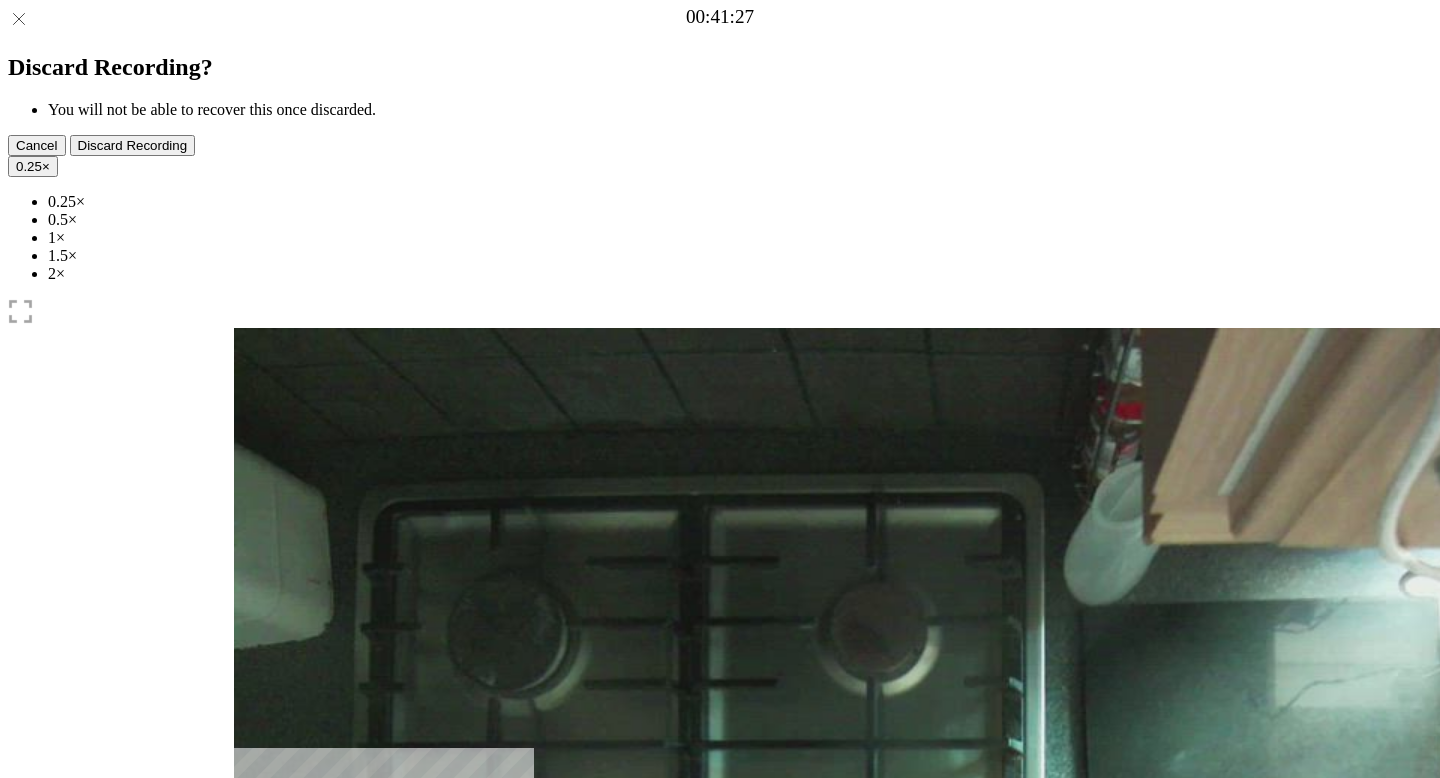 click at bounding box center [249, 954] 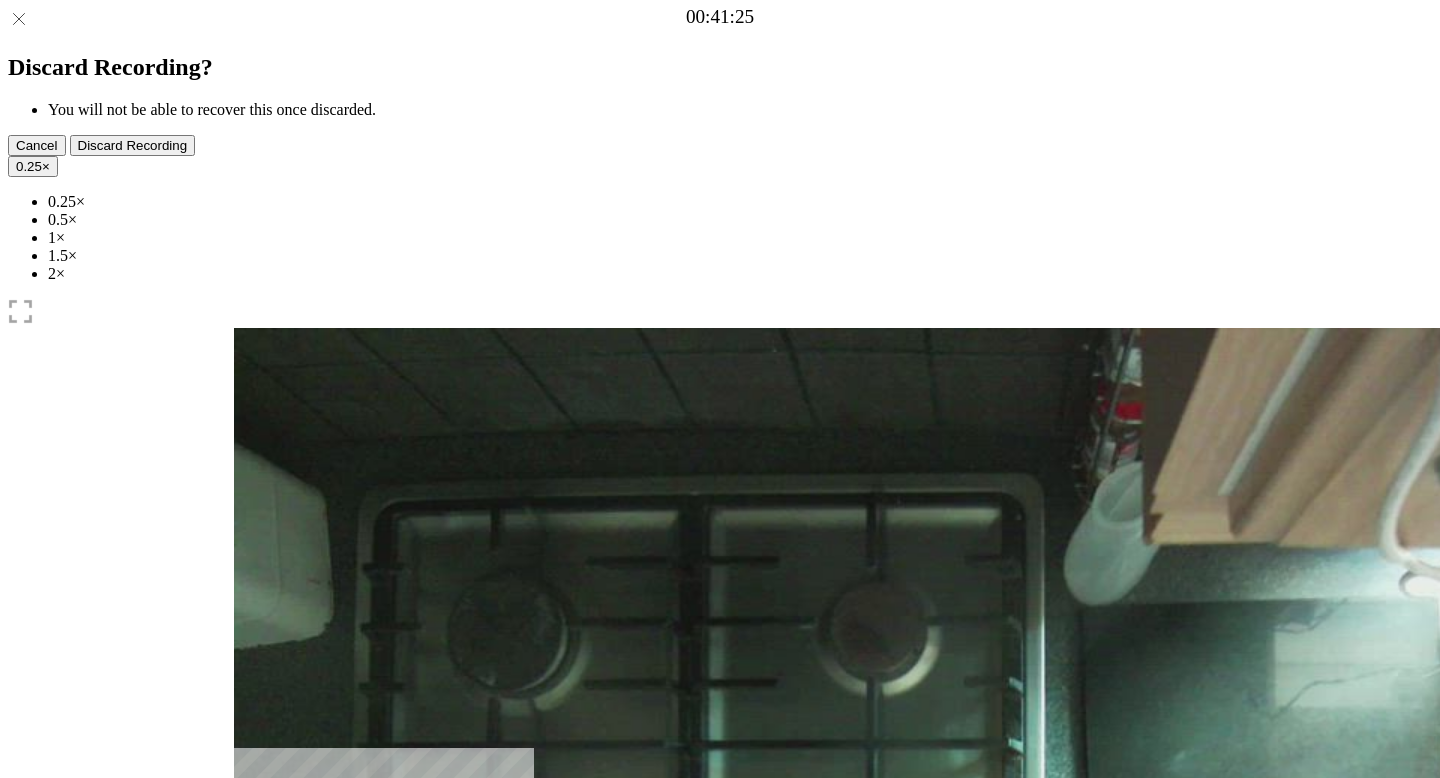 click at bounding box center [249, 954] 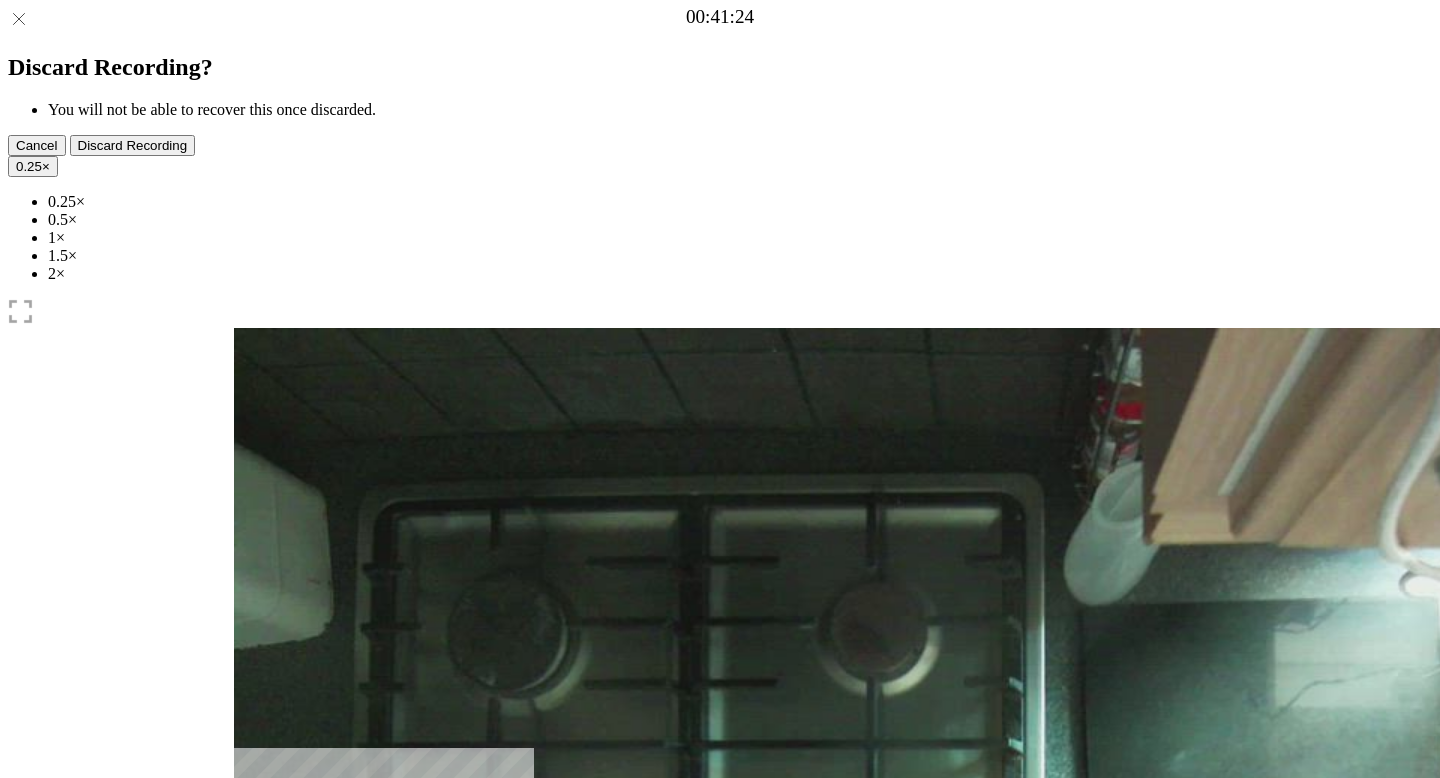 click at bounding box center (249, 954) 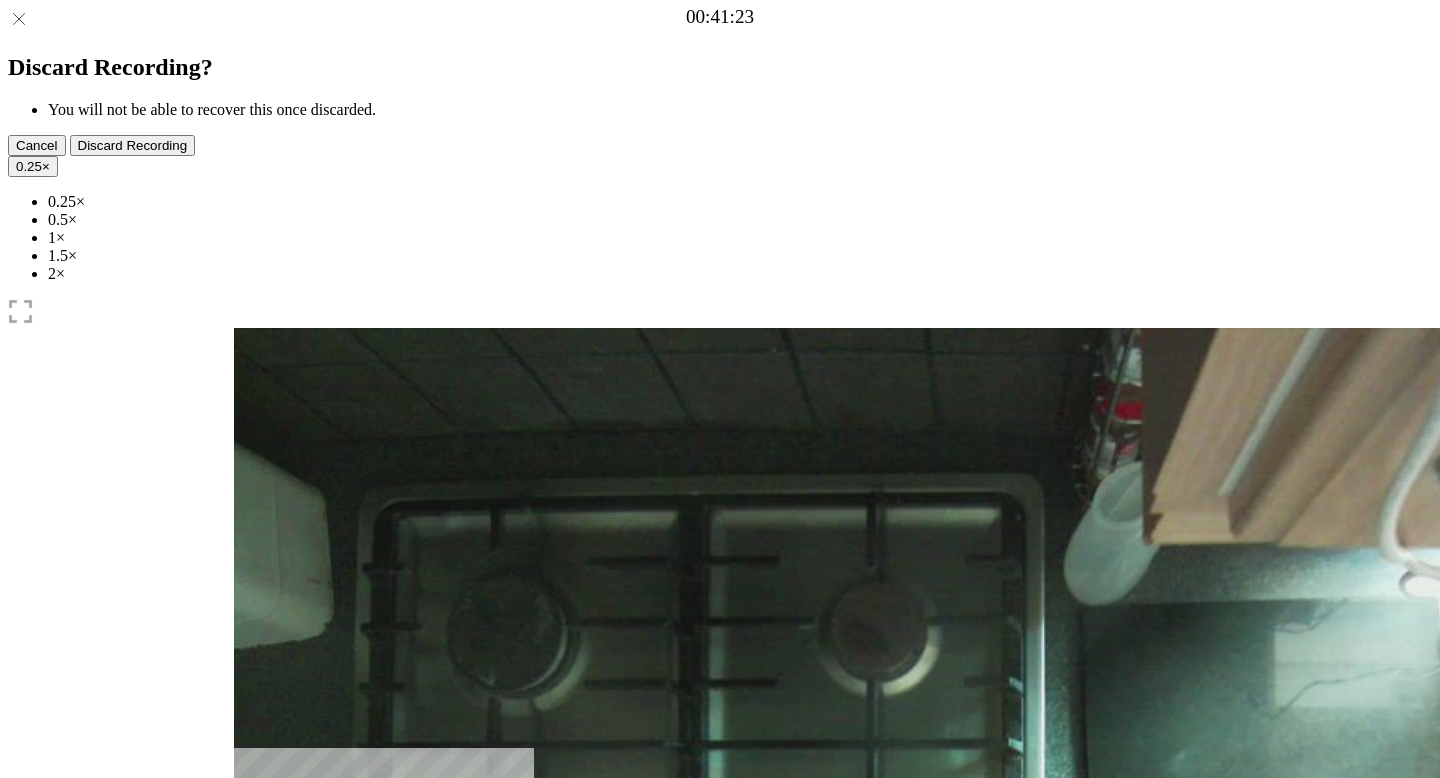 click at bounding box center [249, 954] 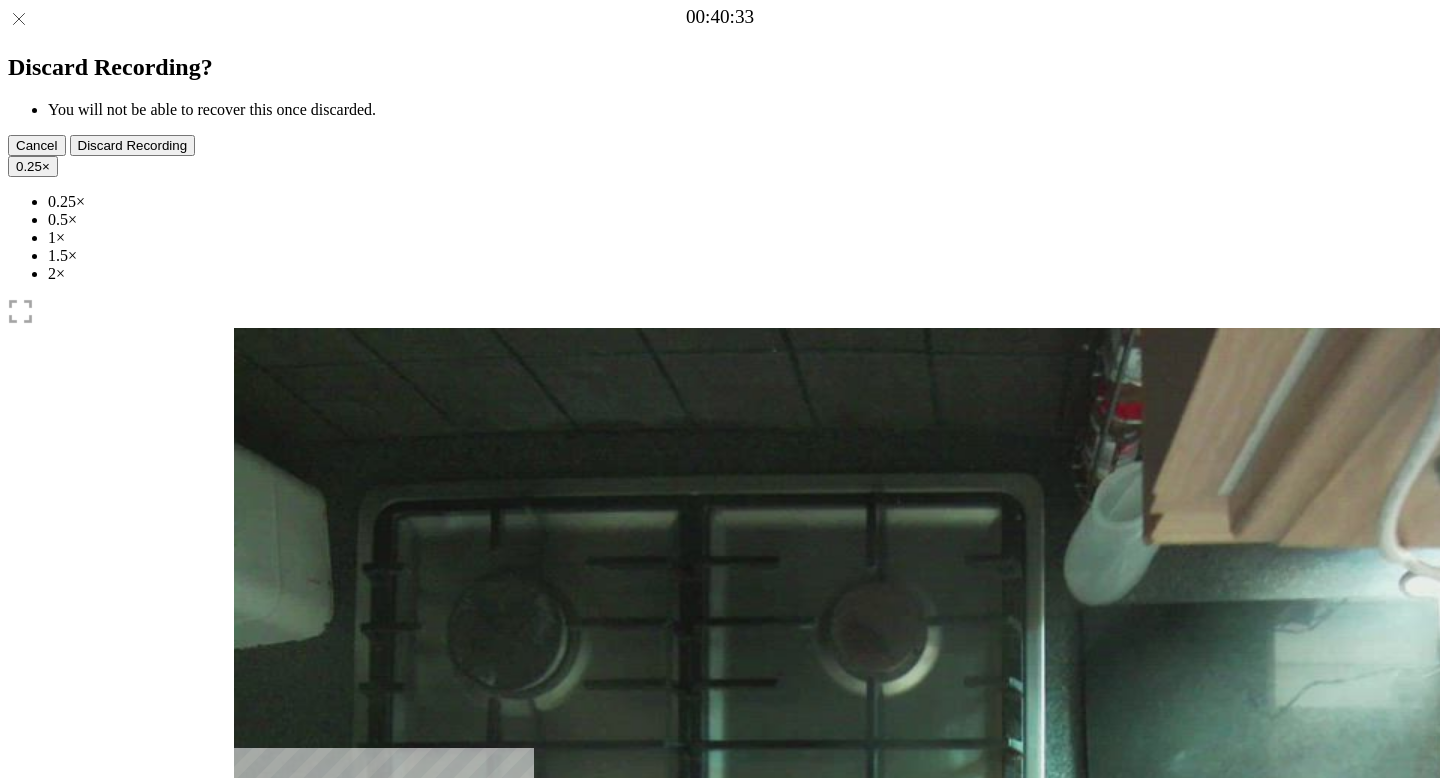 drag, startPoint x: 1154, startPoint y: 604, endPoint x: 1135, endPoint y: 606, distance: 19.104973 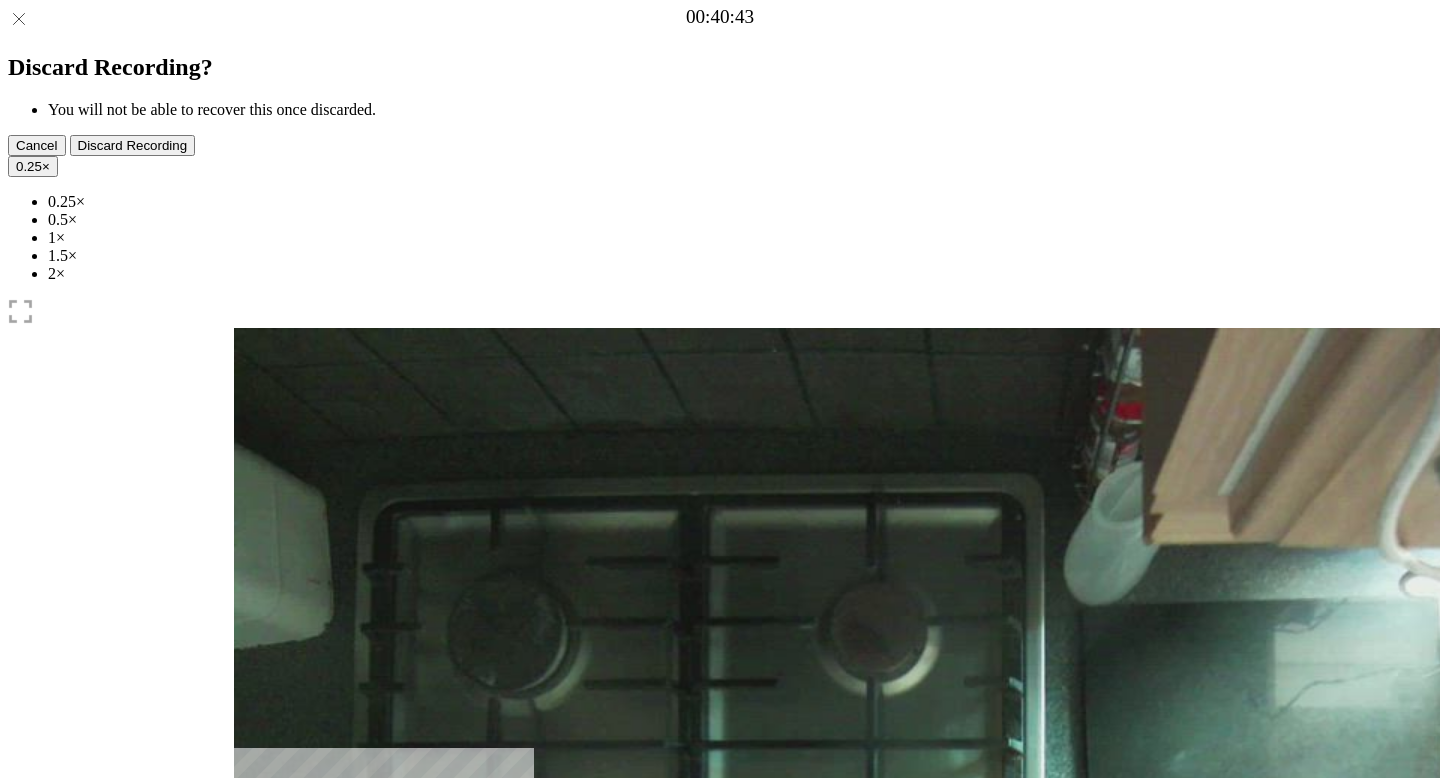 click at bounding box center (356, 1040) 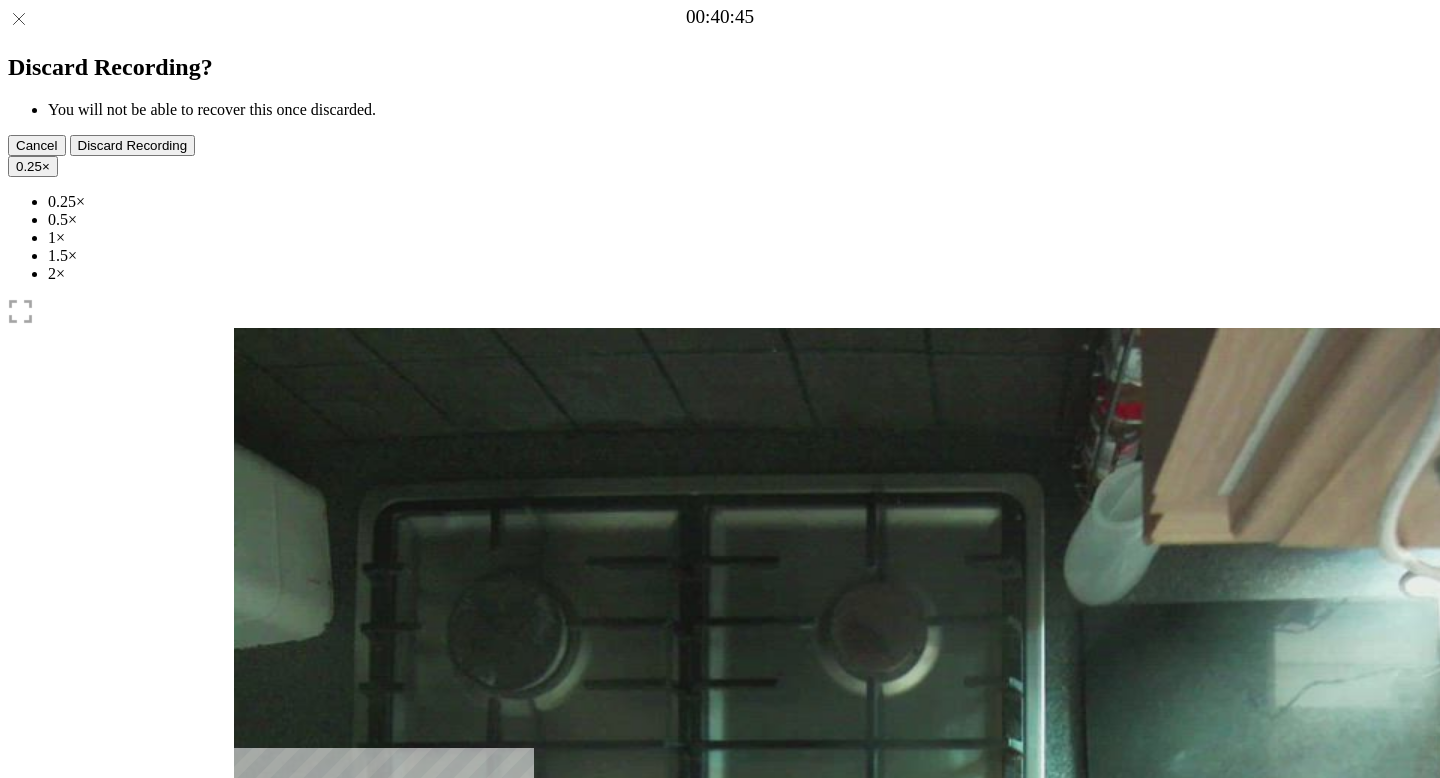 click at bounding box center [270, 1041] 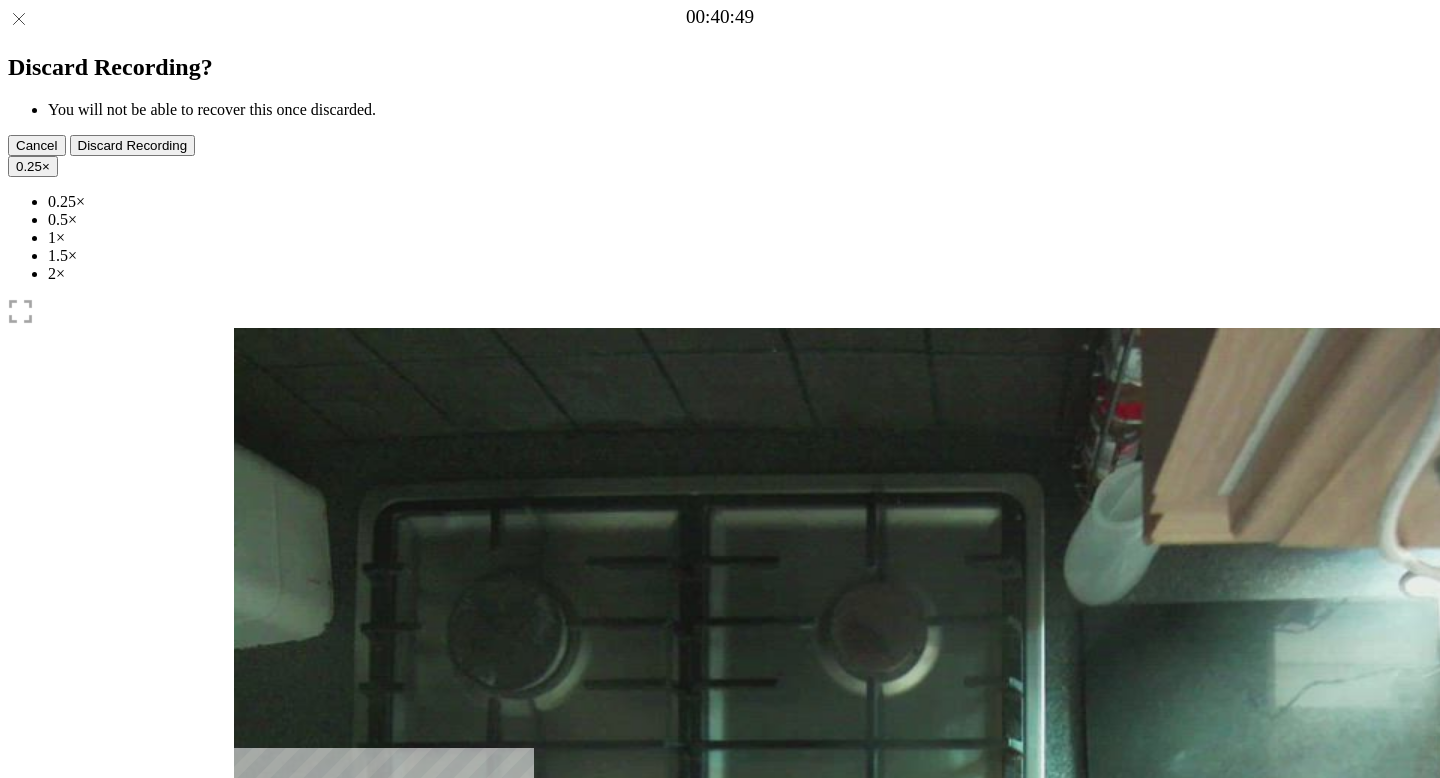 click at bounding box center [356, 1040] 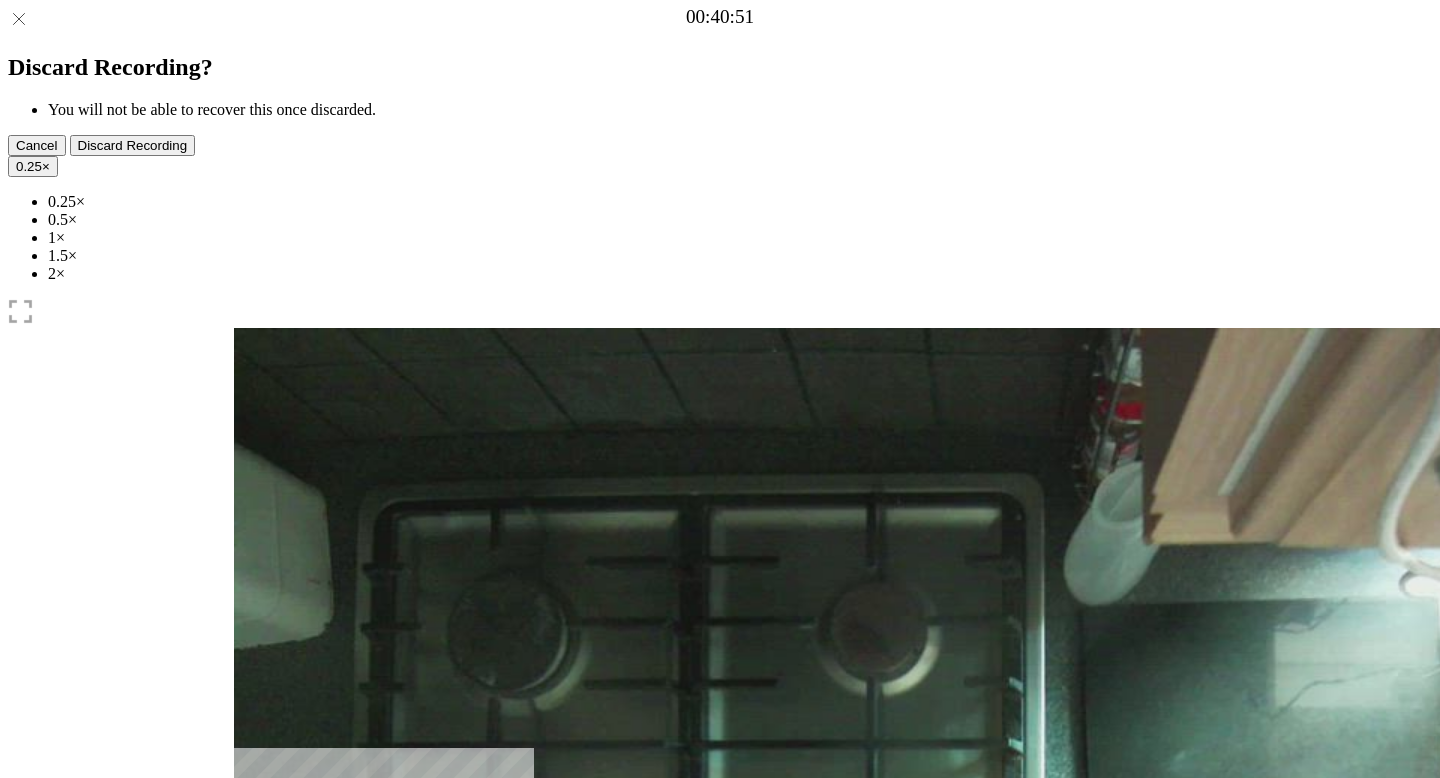 click at bounding box center (270, 1041) 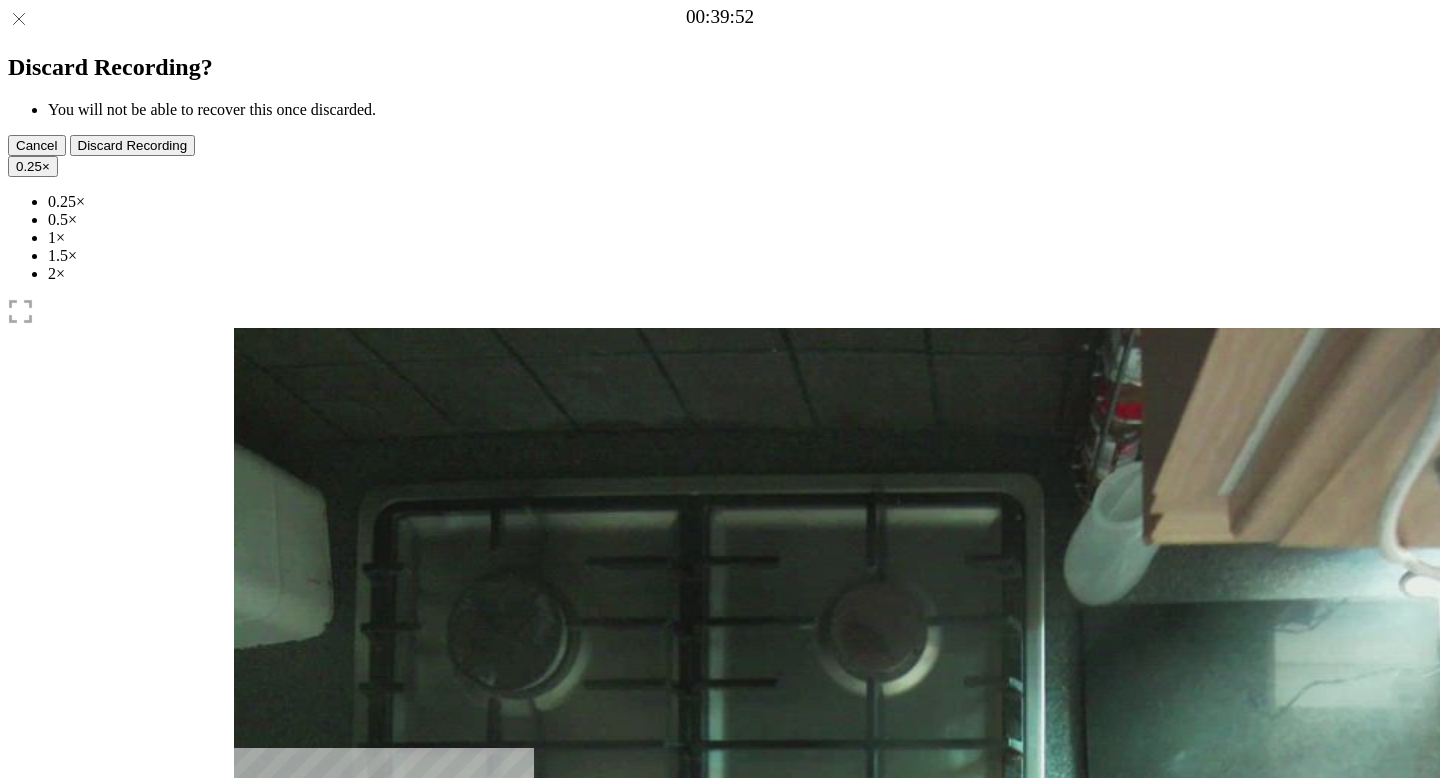drag, startPoint x: 1183, startPoint y: 600, endPoint x: 1120, endPoint y: 606, distance: 63.28507 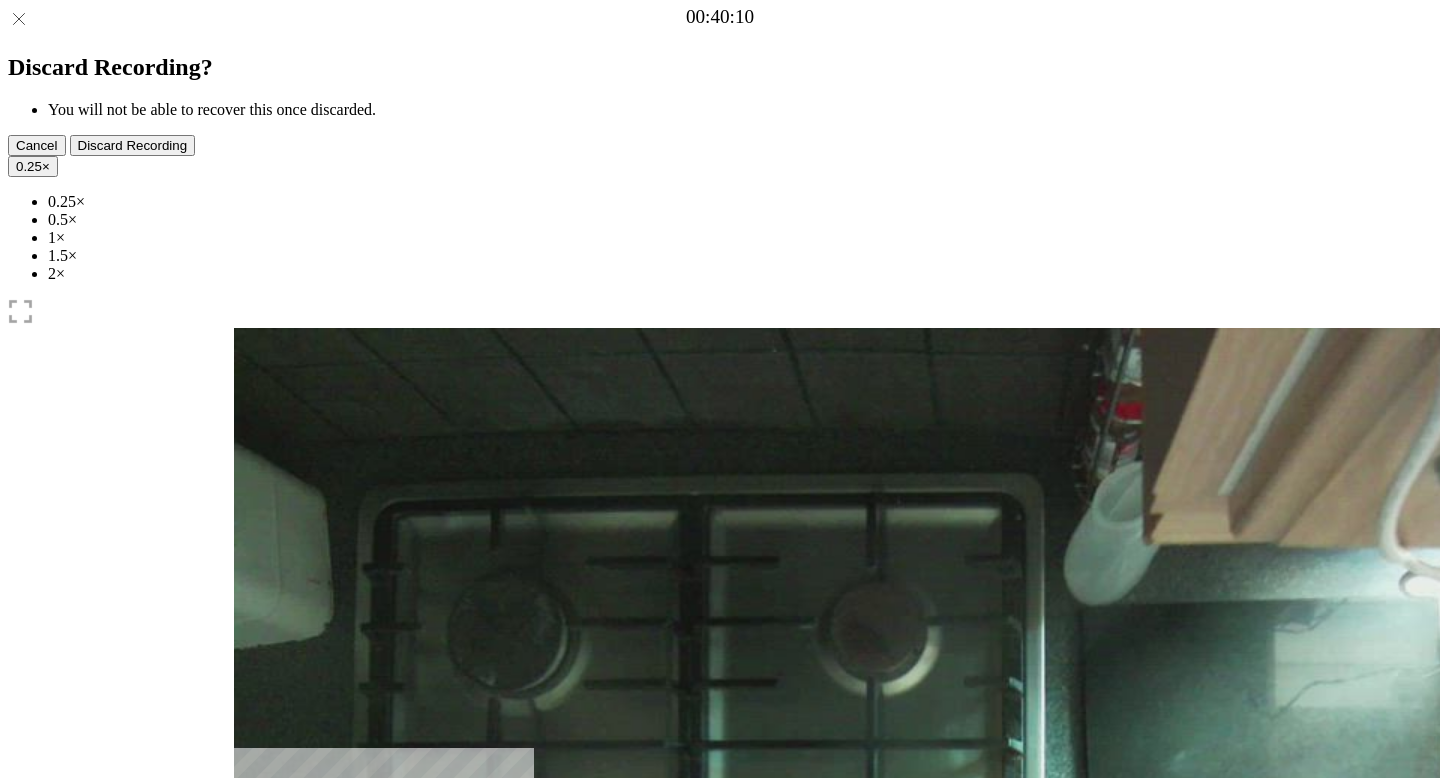 click at bounding box center (335, 1040) 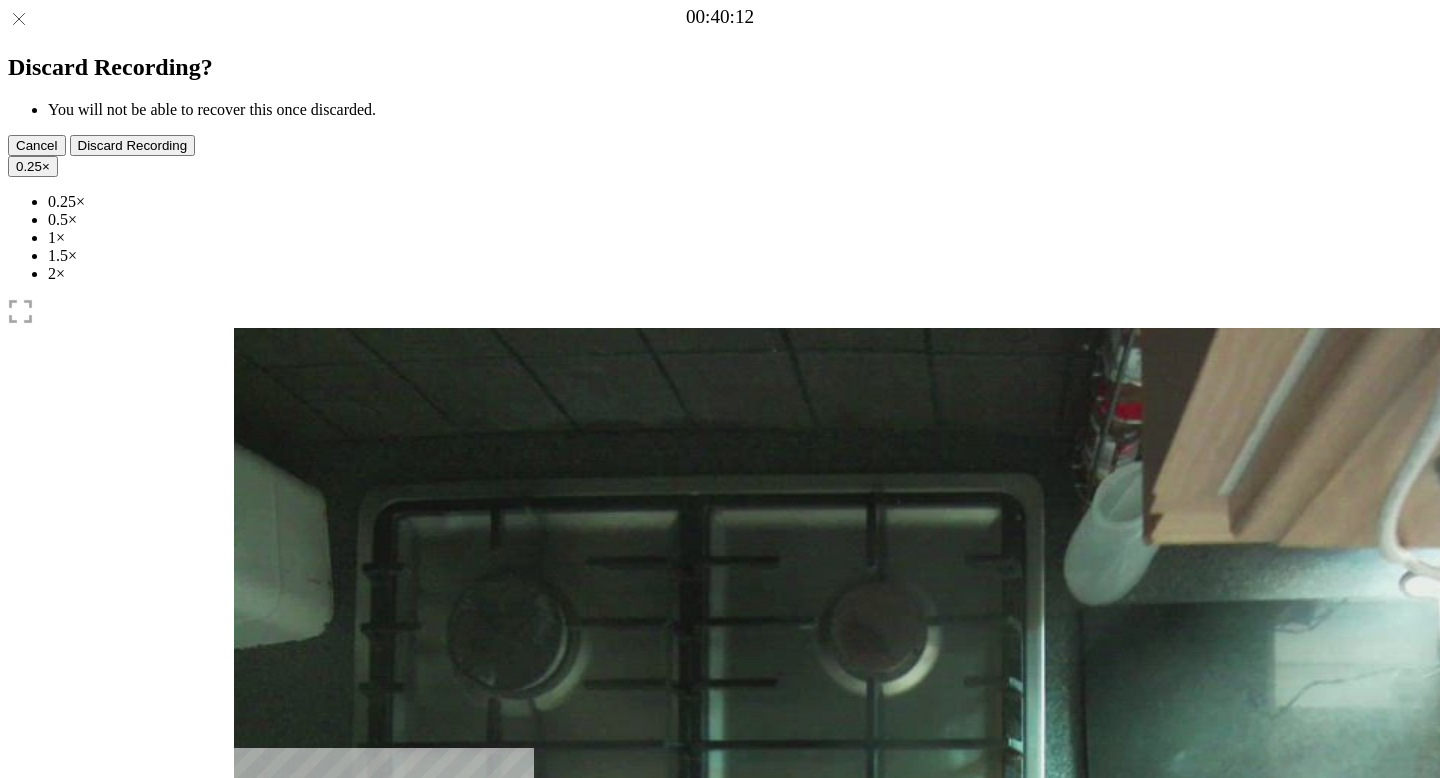 click at bounding box center [270, 1041] 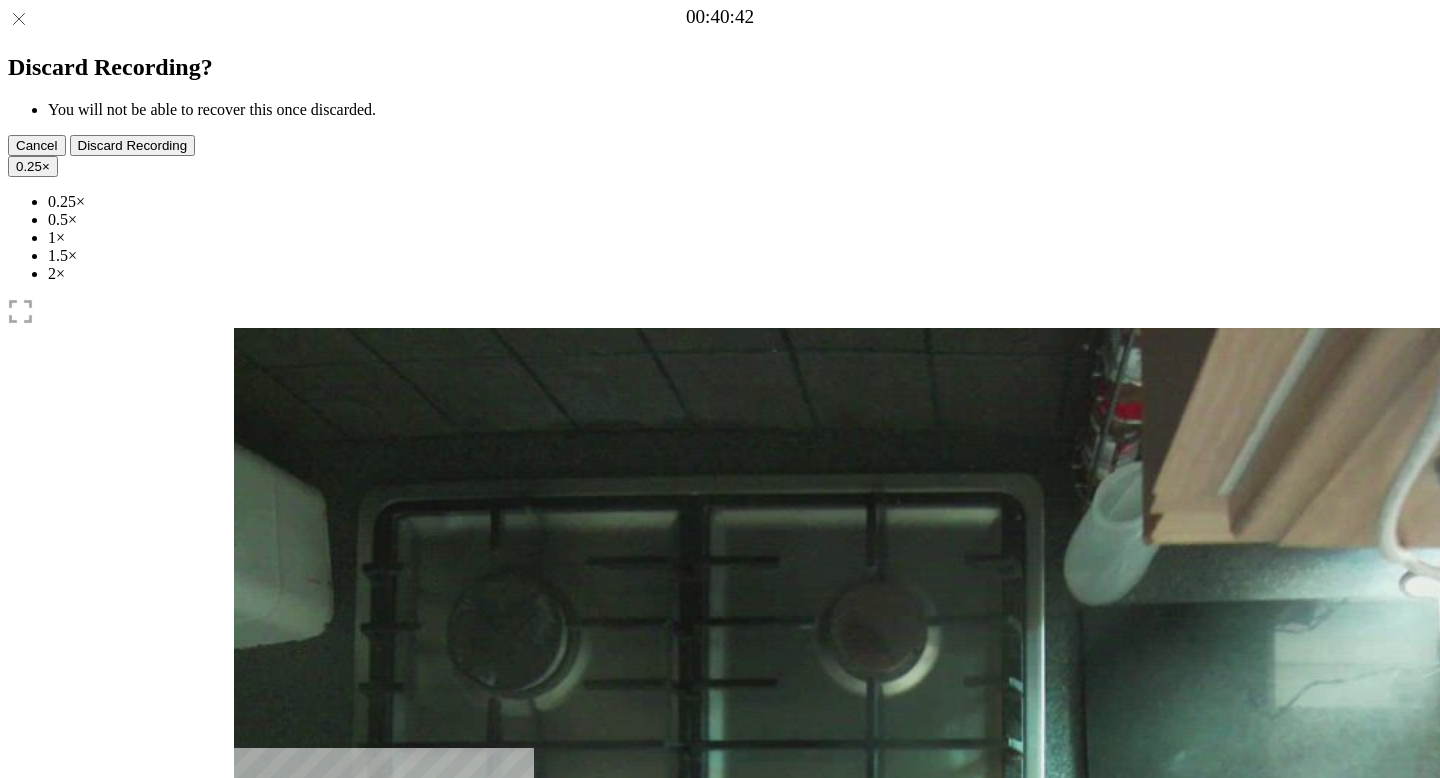 click at bounding box center [346, 1041] 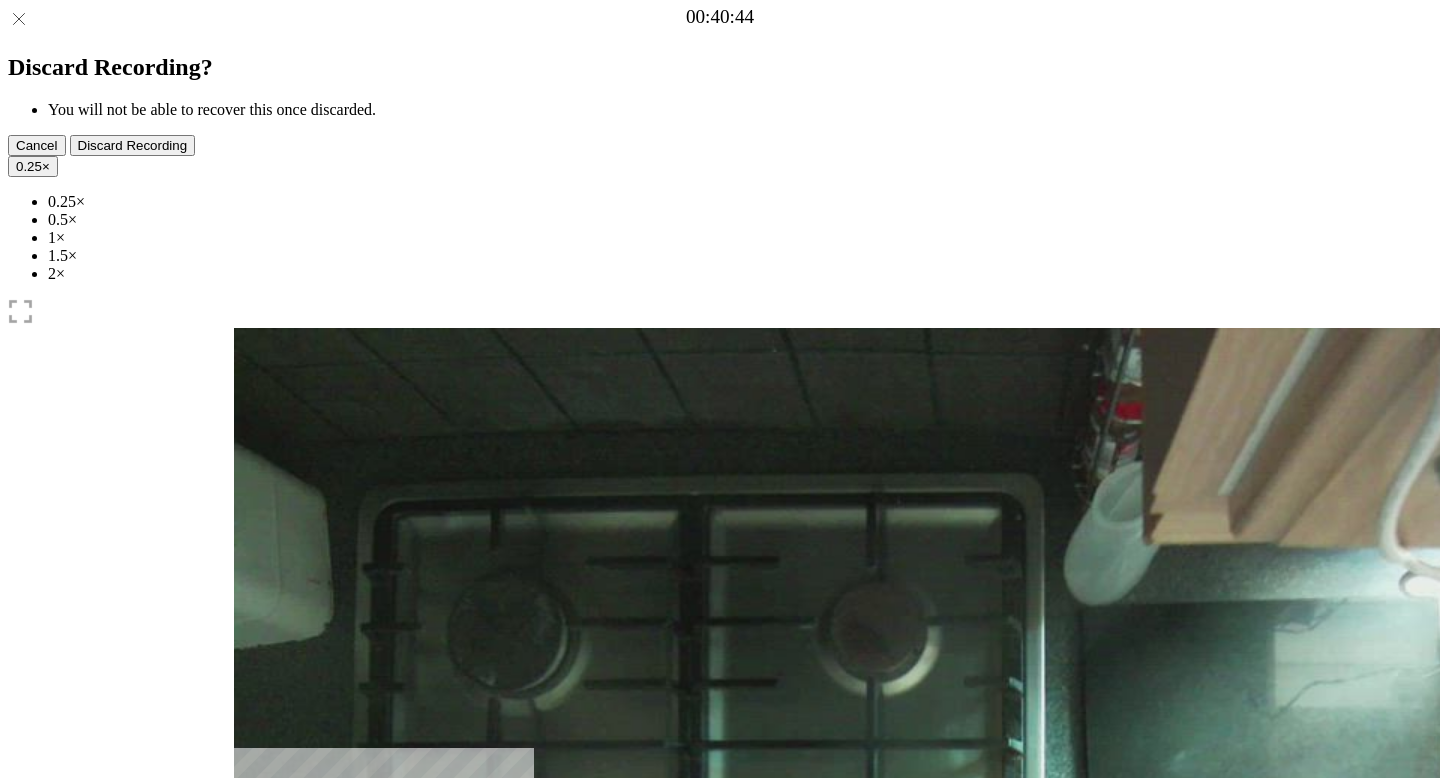 click at bounding box center (346, 1041) 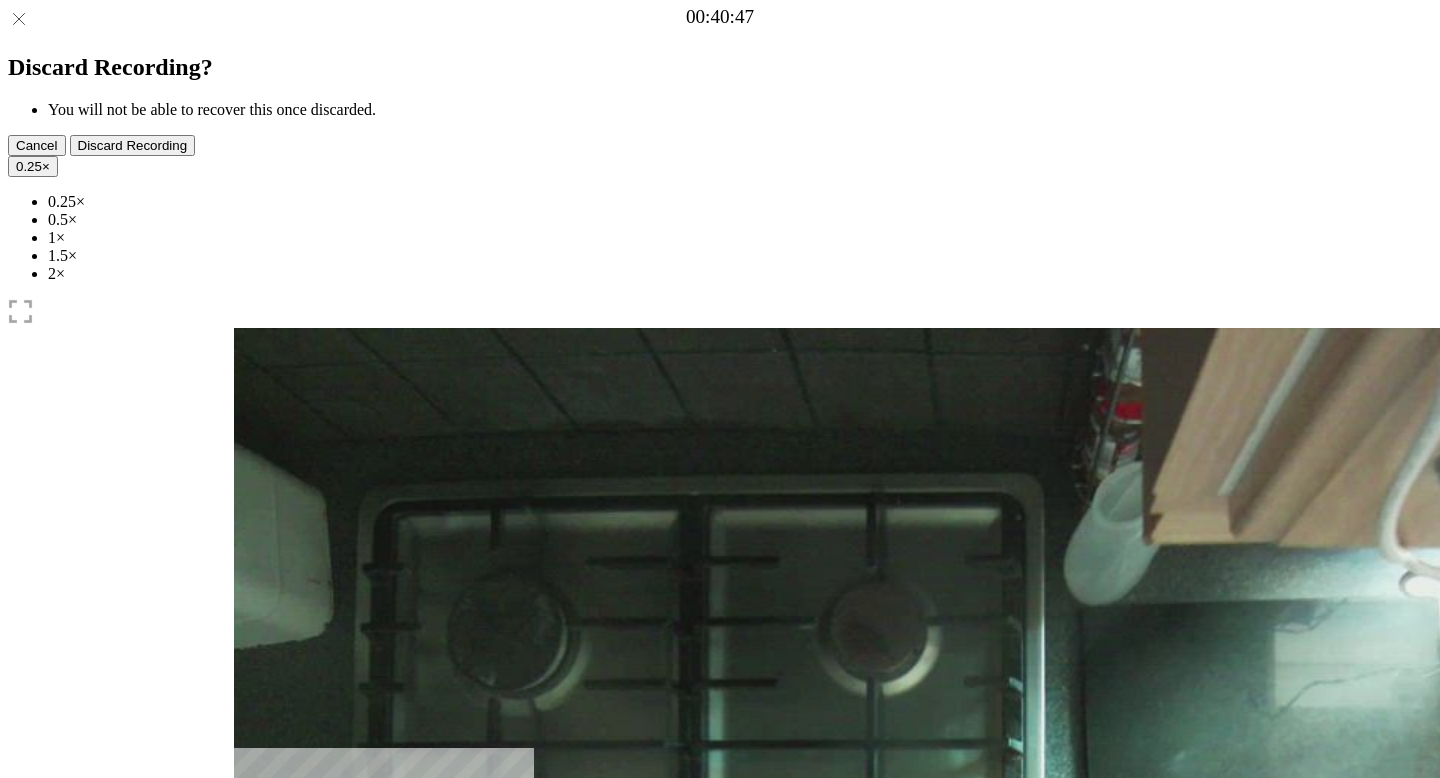 click at bounding box center [270, 1041] 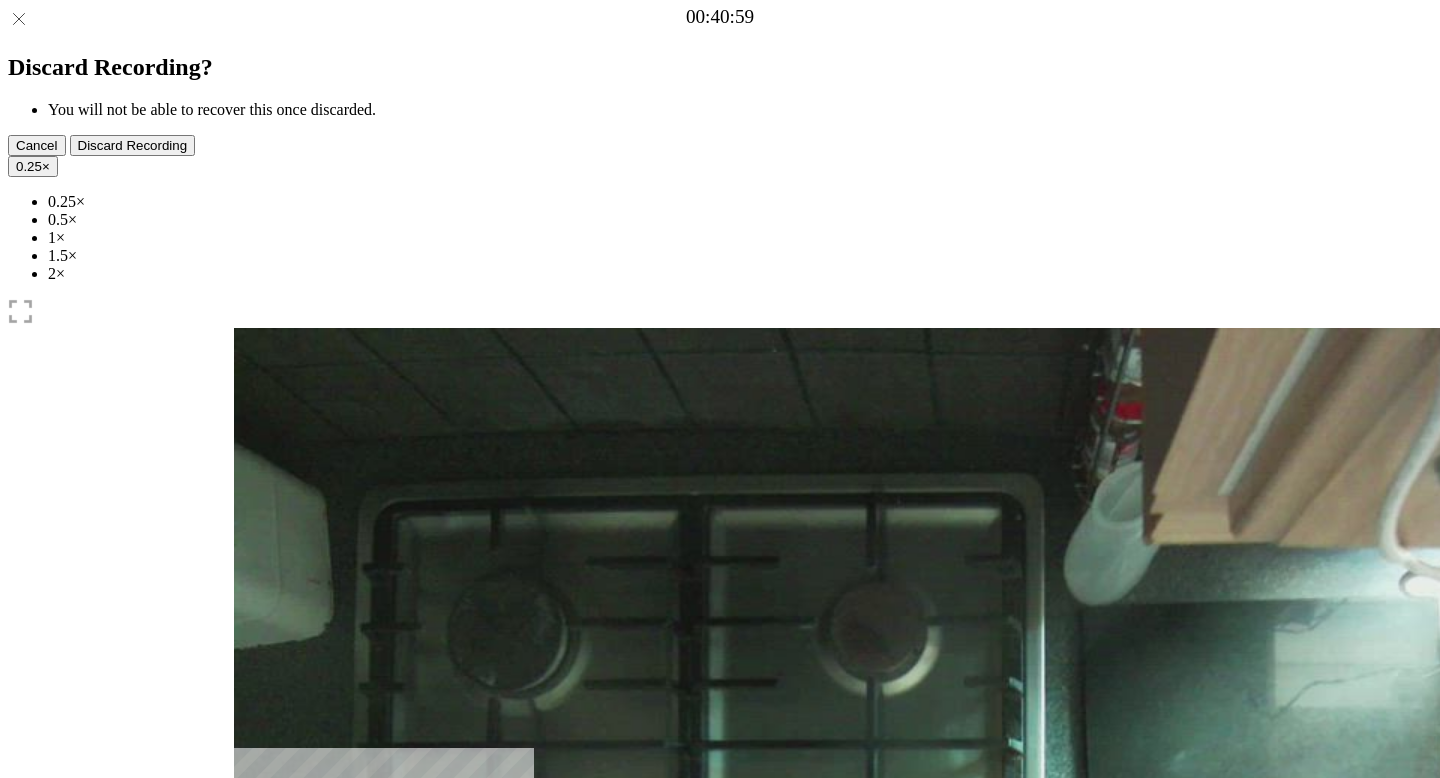 click at bounding box center [249, 990] 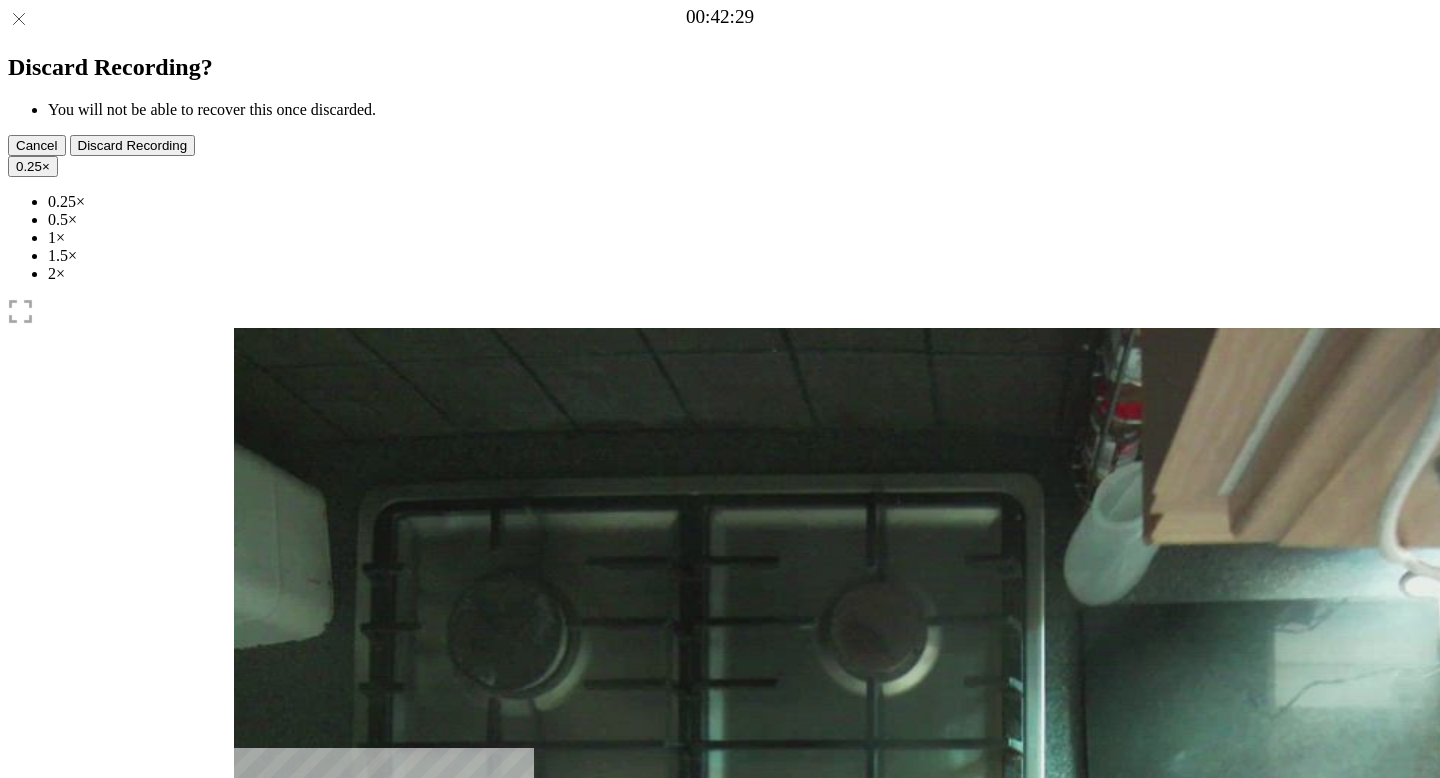 click at bounding box center [249, 991] 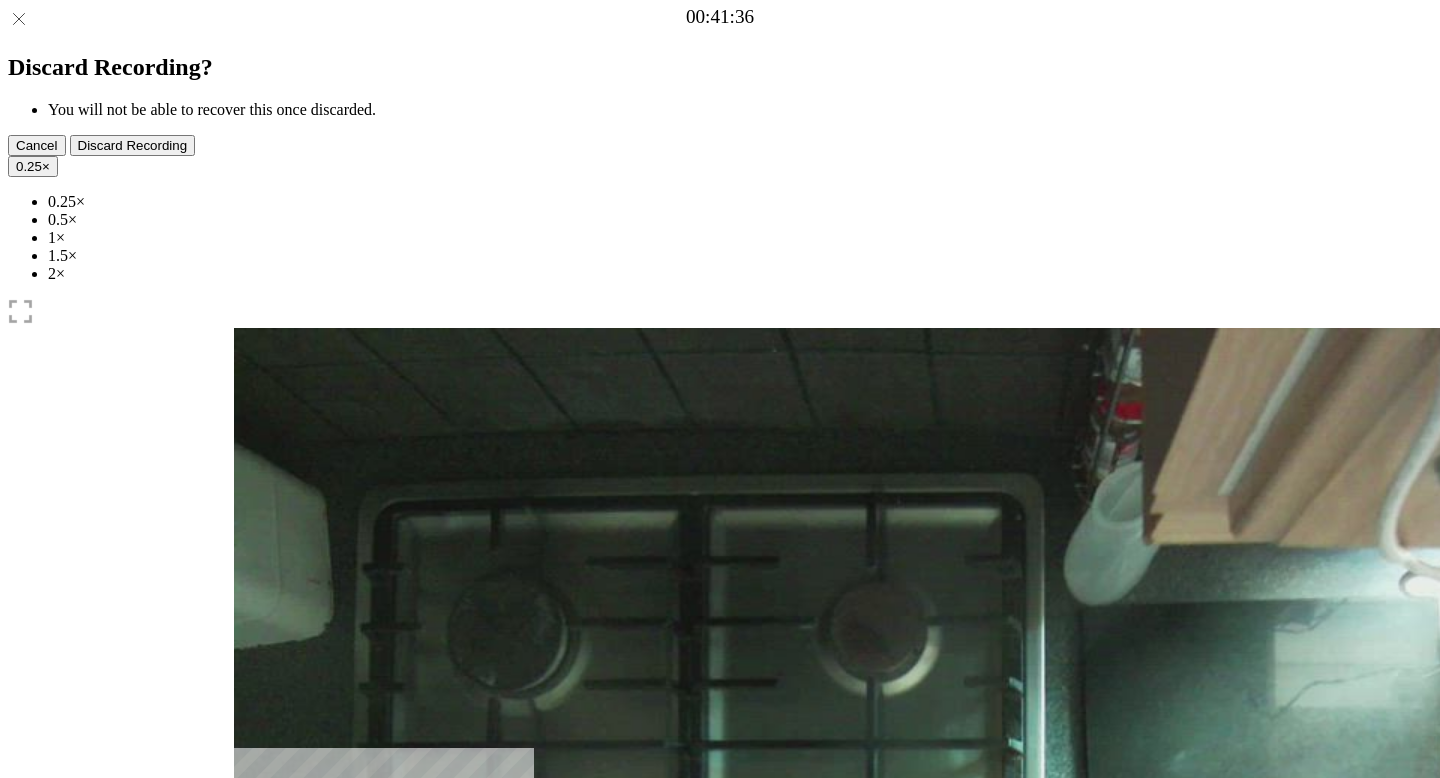 click at bounding box center (356, 1040) 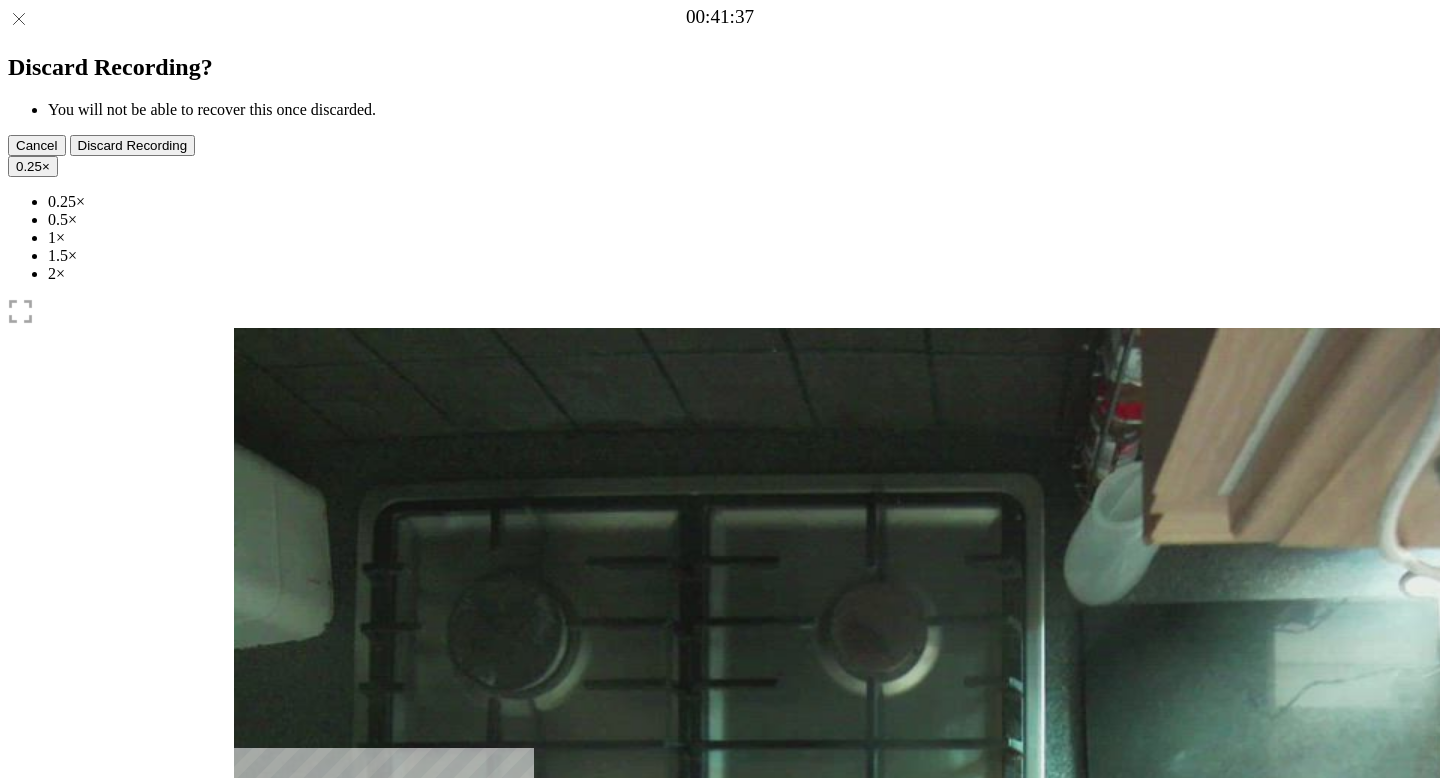 click at bounding box center (270, 1041) 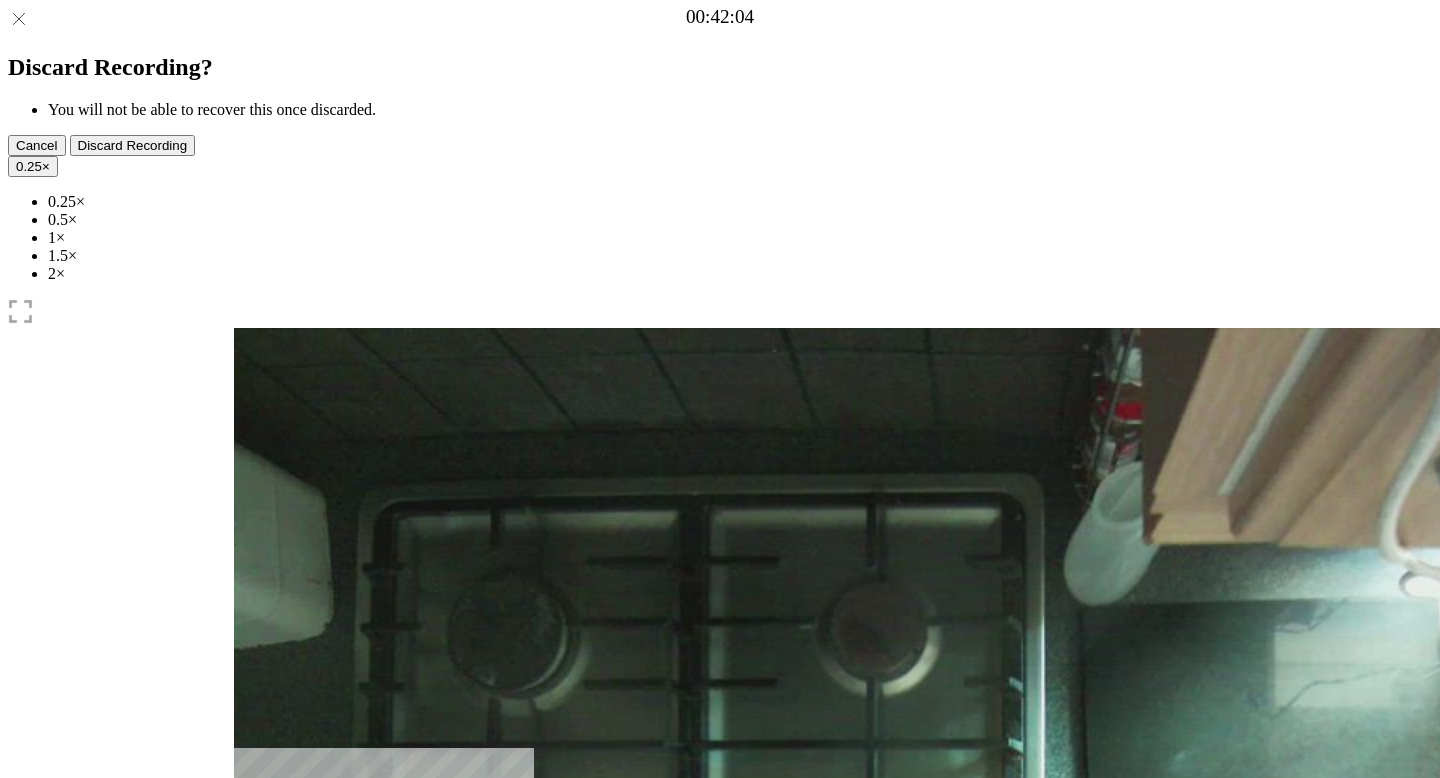 click at bounding box center [346, 1041] 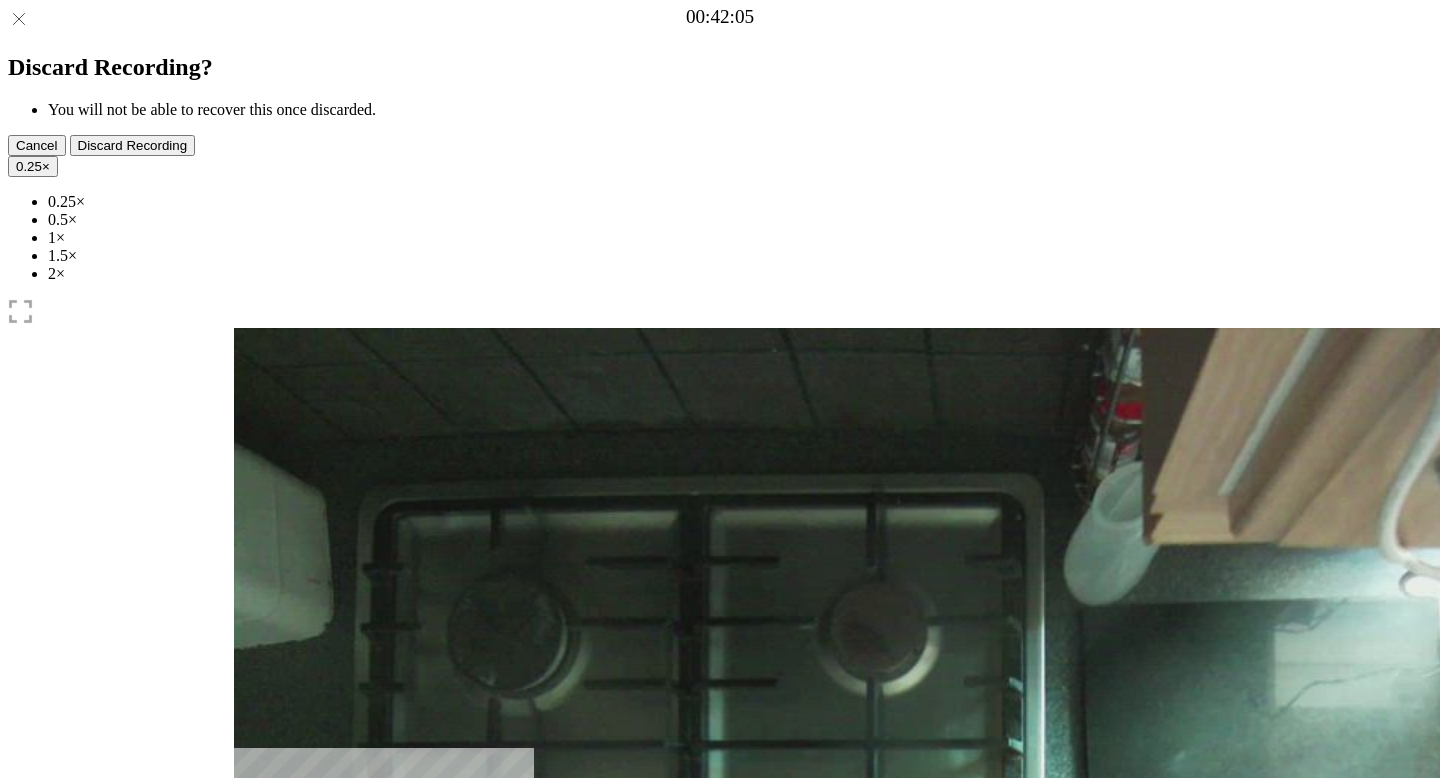 click at bounding box center [249, 954] 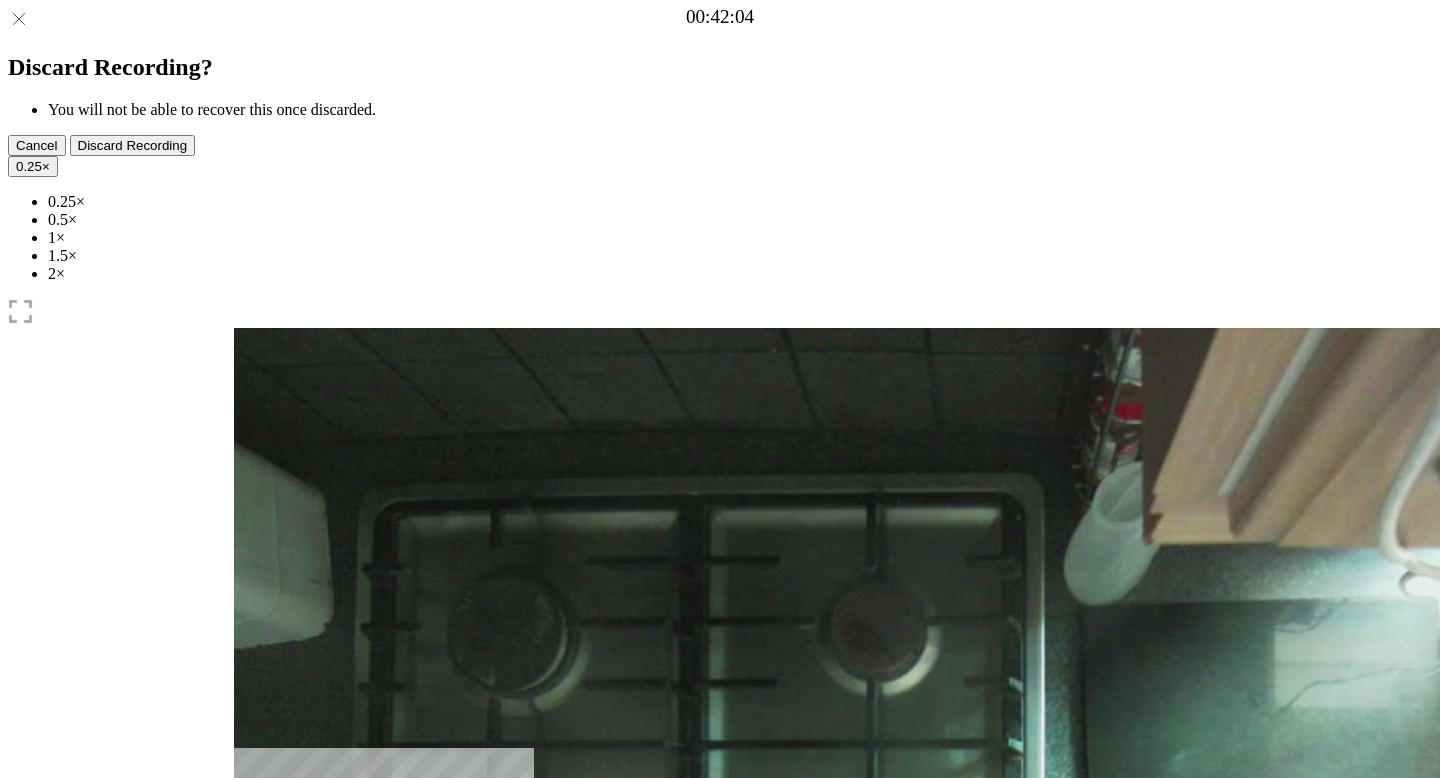 click at bounding box center (249, 954) 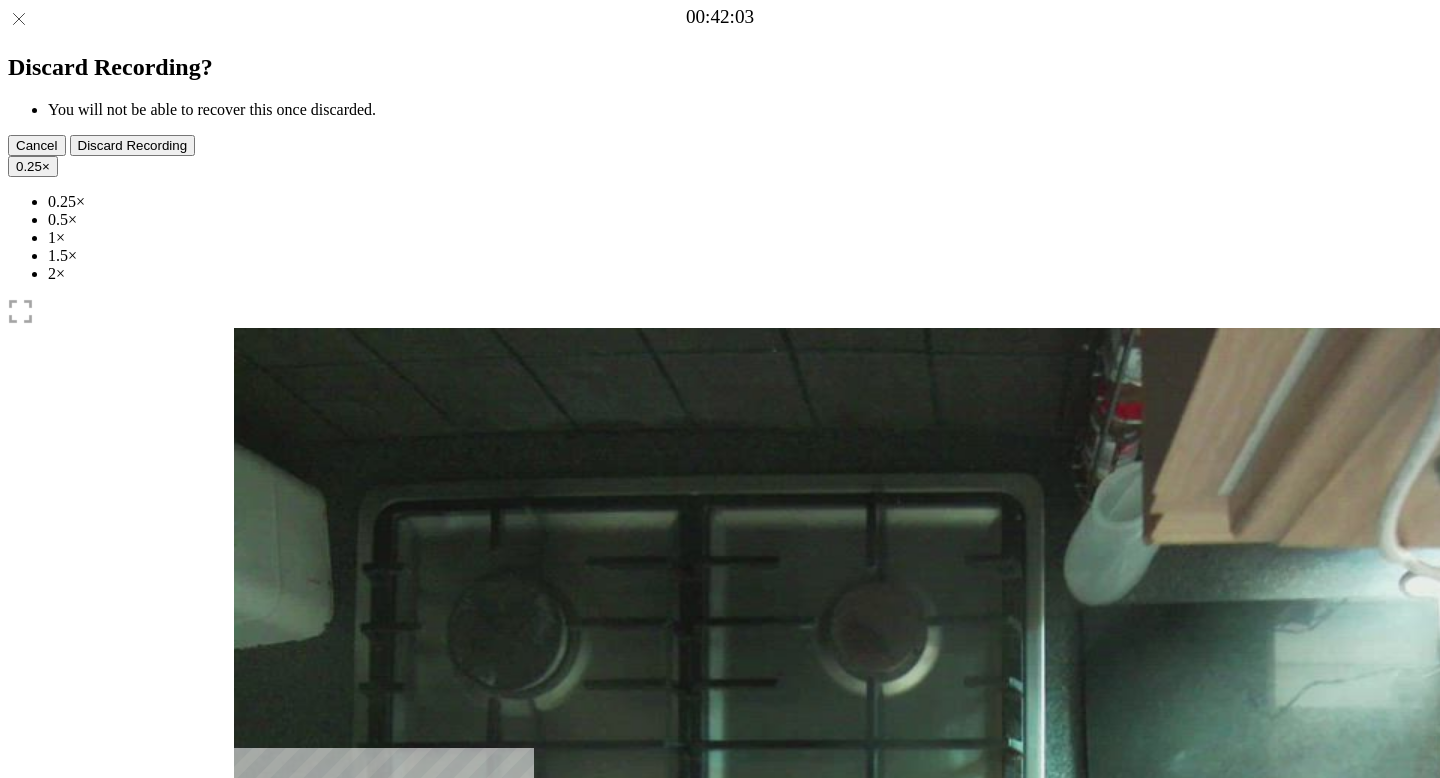 click at bounding box center (249, 954) 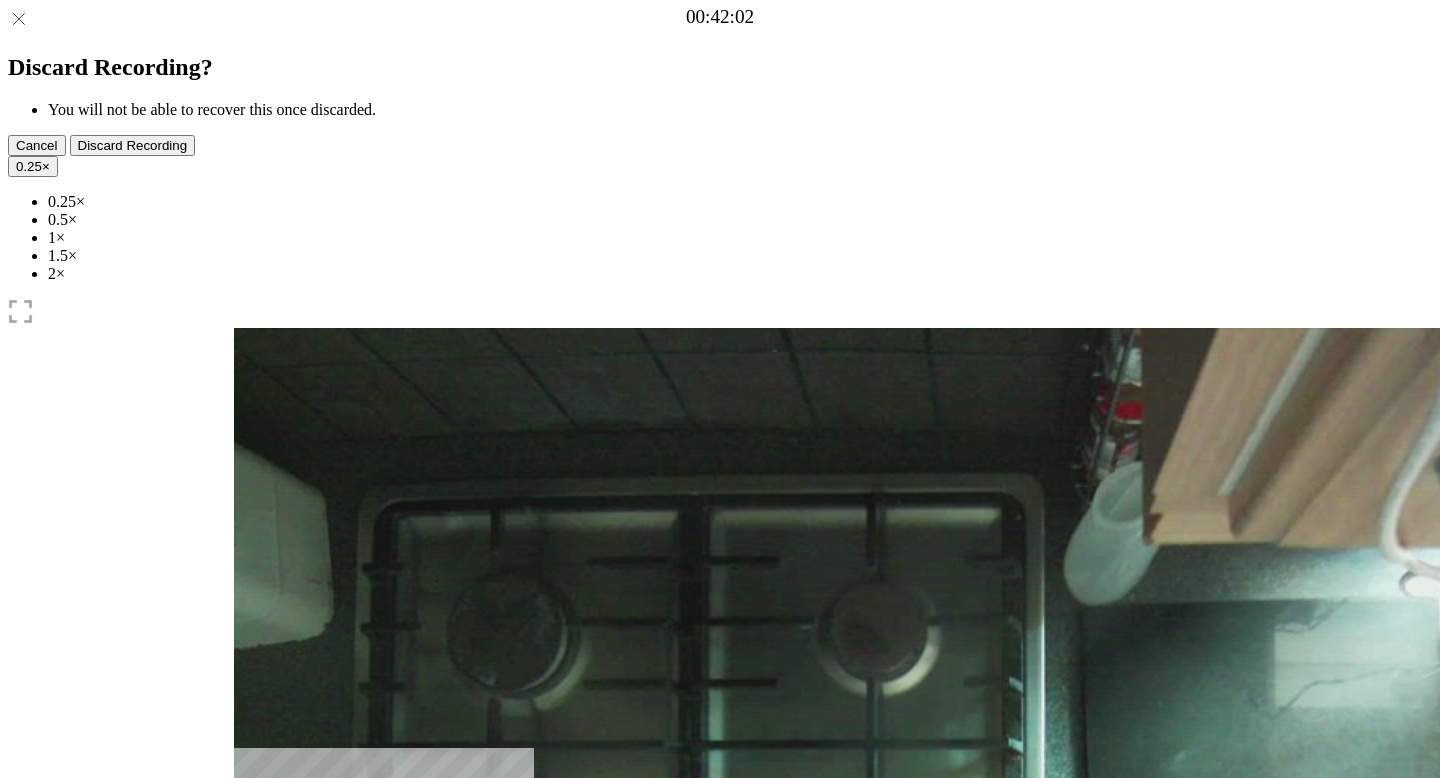 click at bounding box center [249, 954] 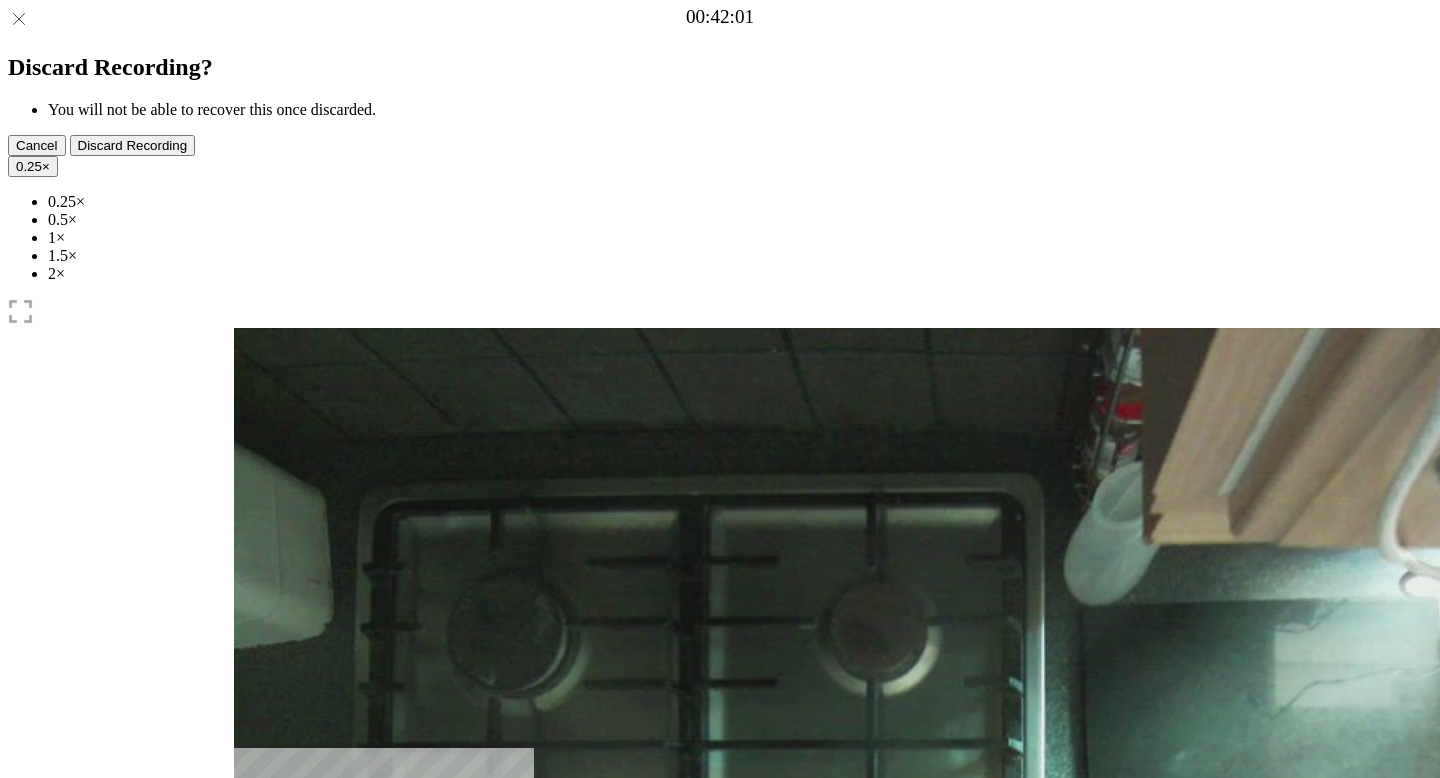 click at bounding box center [720, 1024] 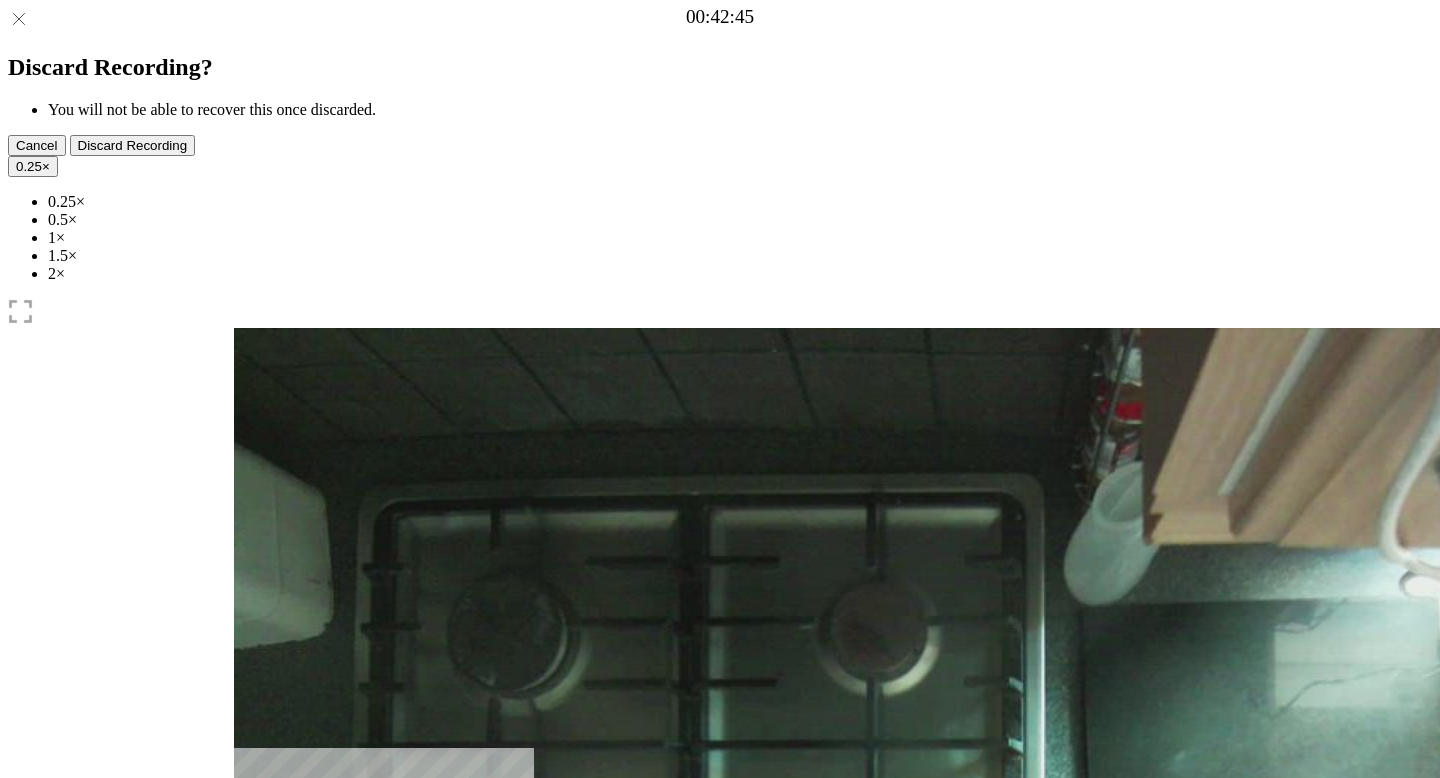 click at bounding box center [270, 1041] 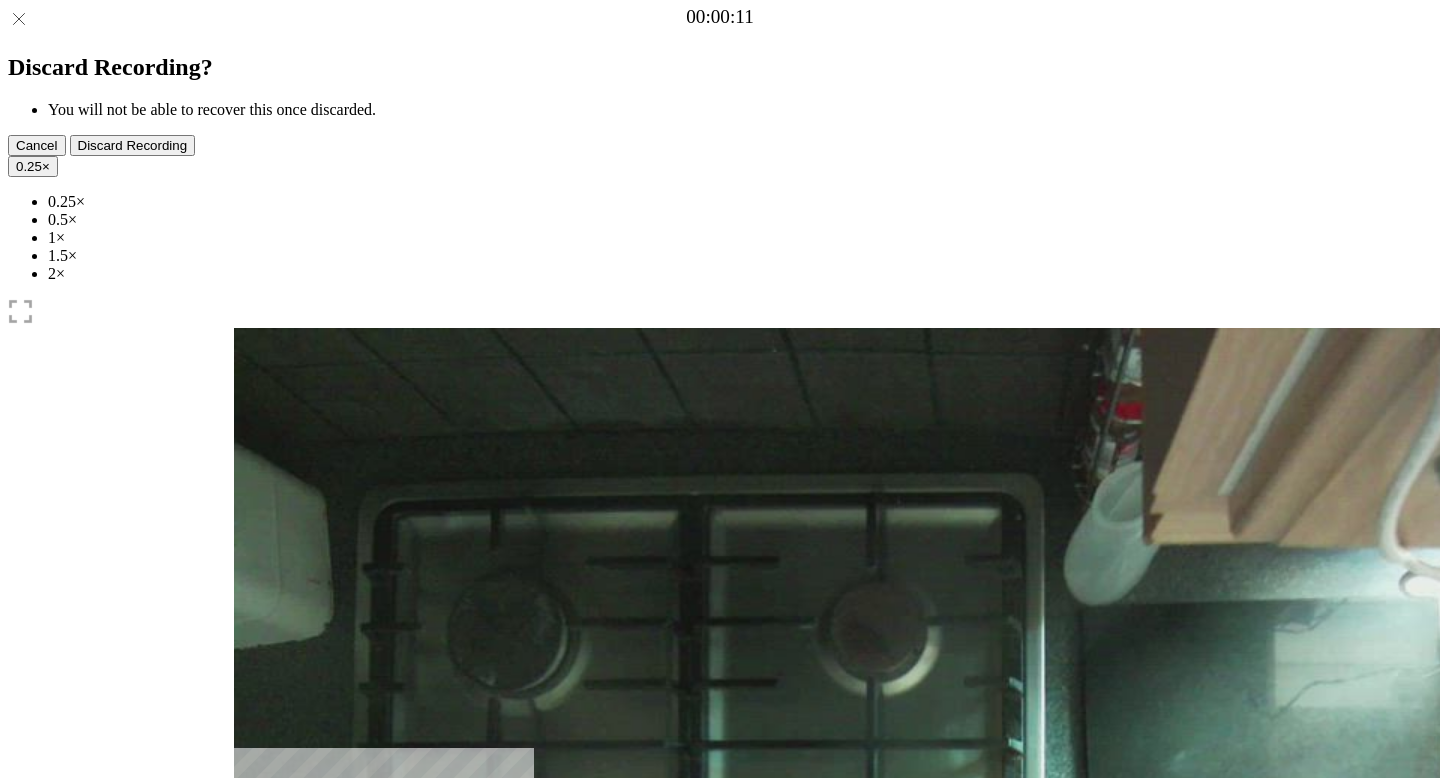 click at bounding box center [249, 991] 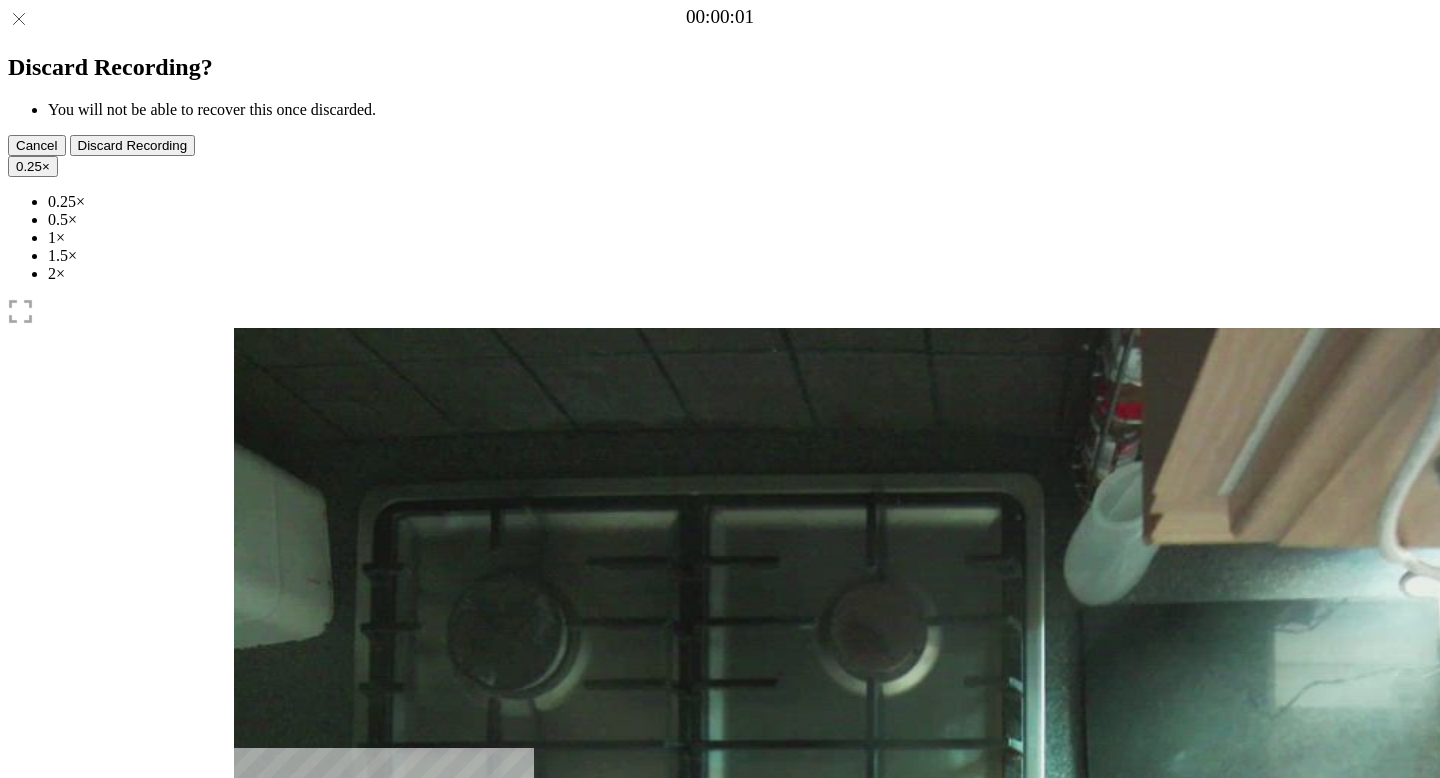 click at bounding box center [249, 991] 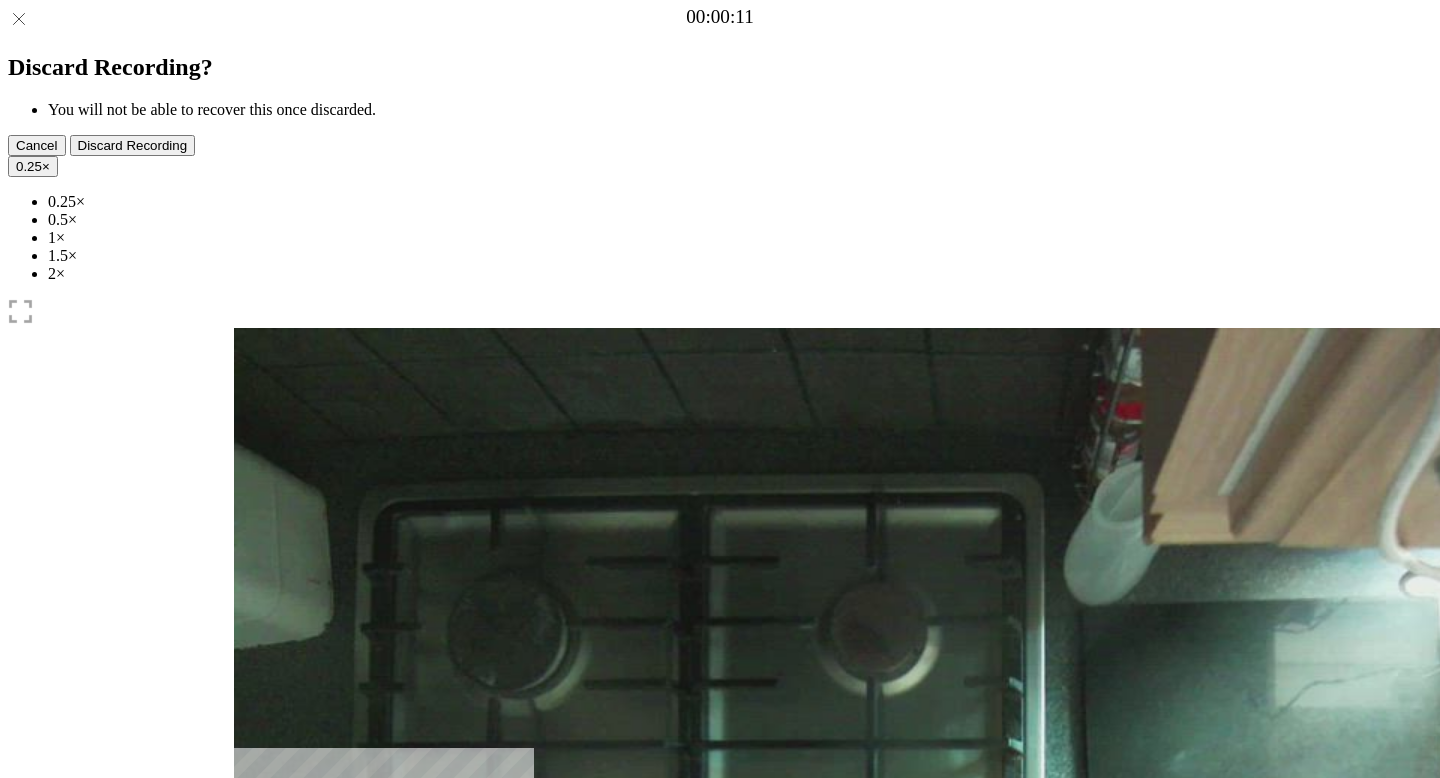 click at bounding box center [356, 1040] 